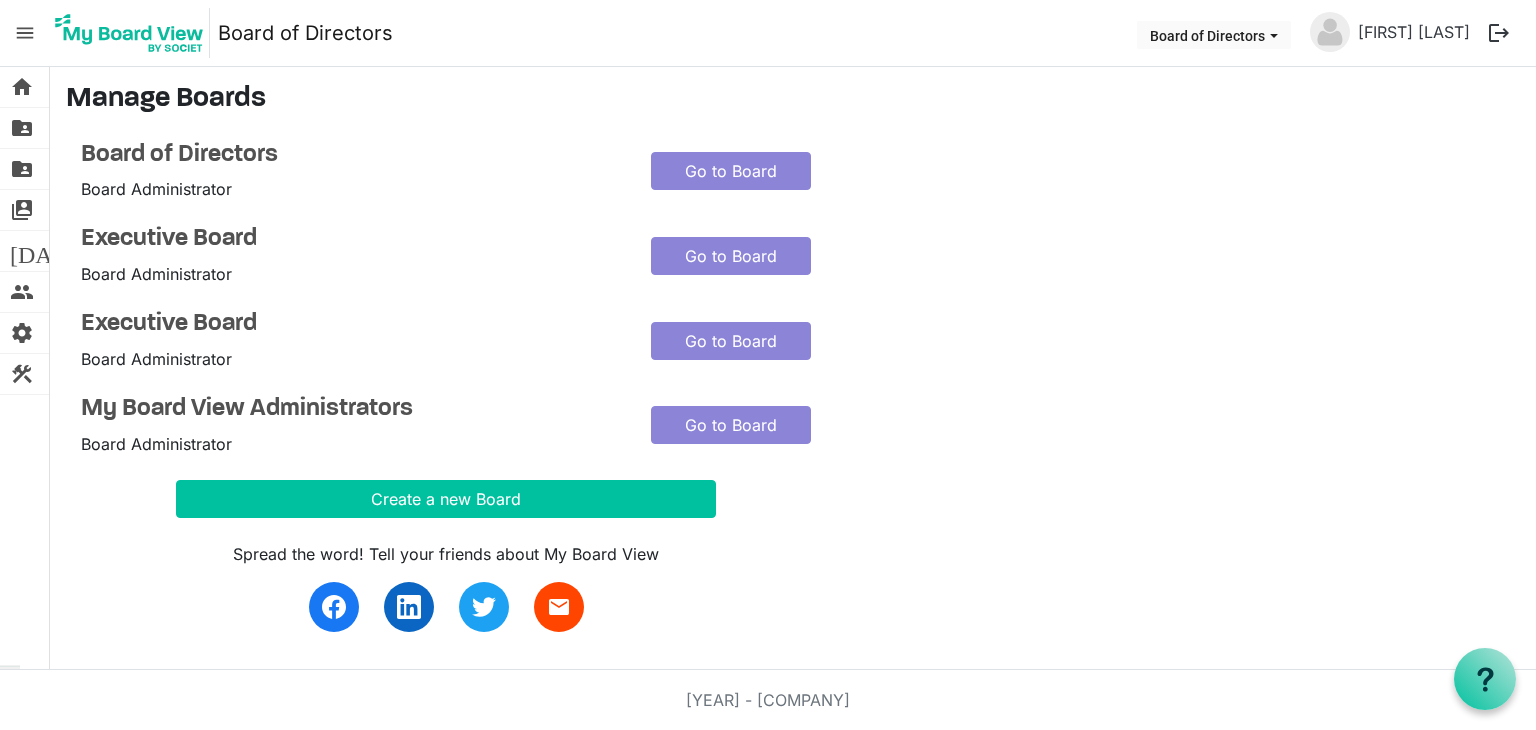 scroll, scrollTop: 0, scrollLeft: 0, axis: both 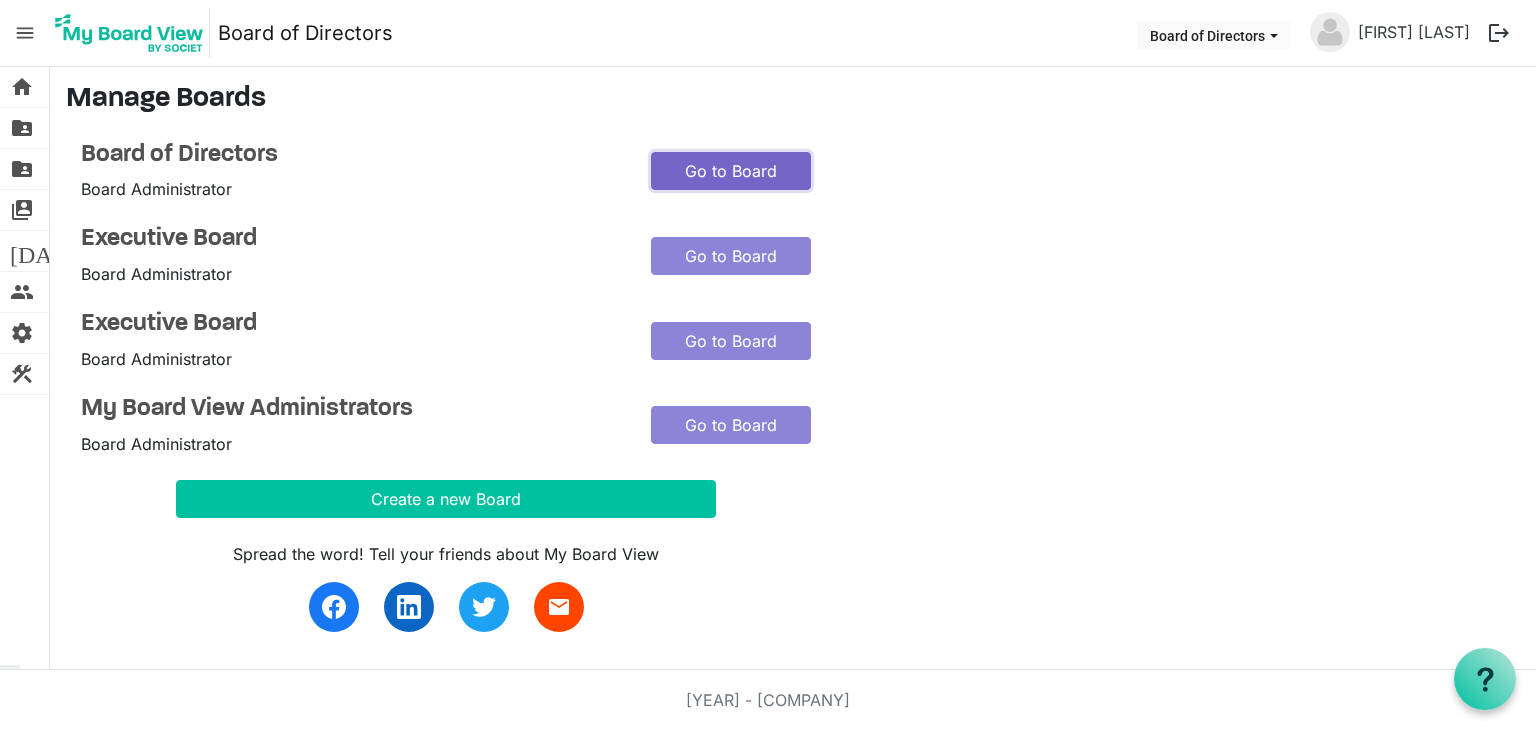 click on "Go to Board" at bounding box center (731, 171) 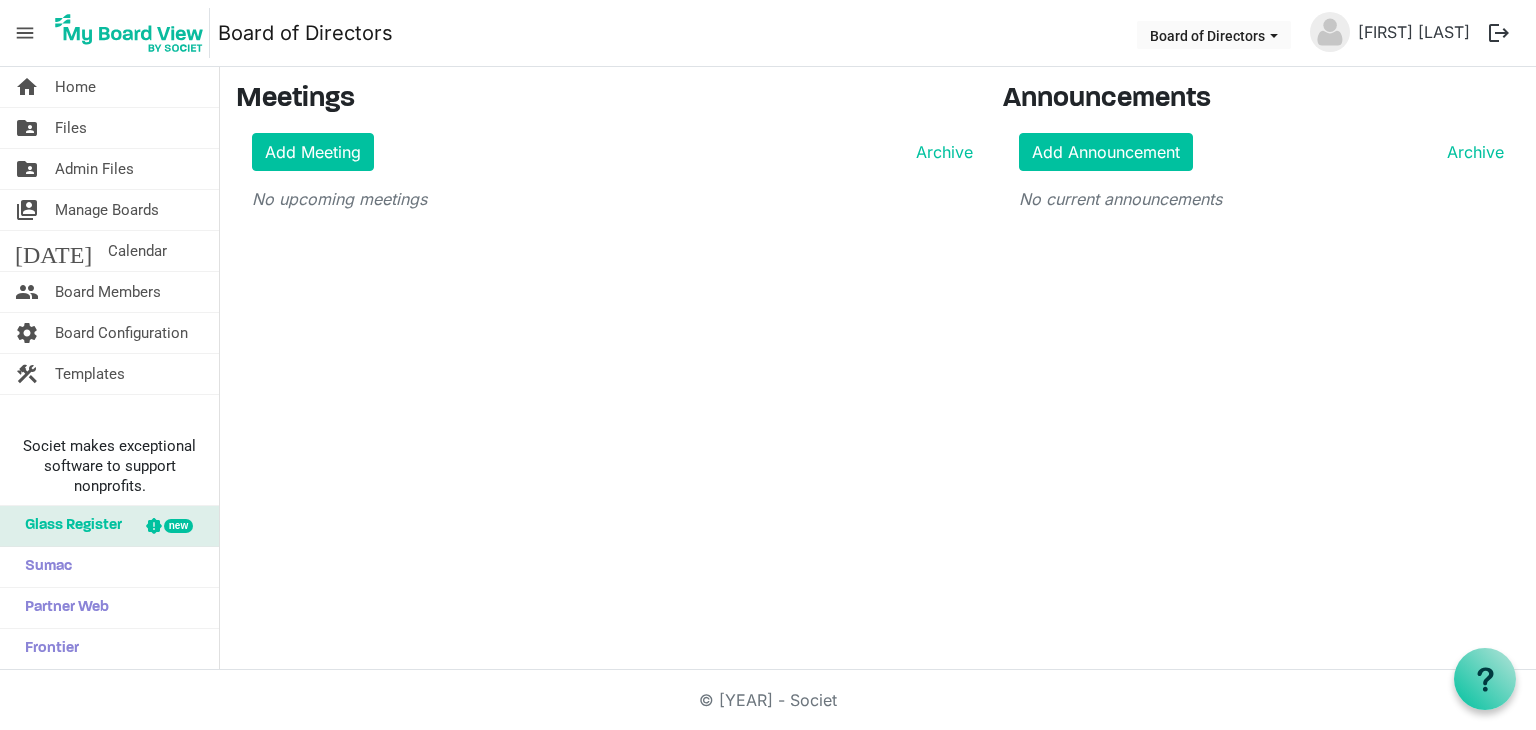 scroll, scrollTop: 0, scrollLeft: 0, axis: both 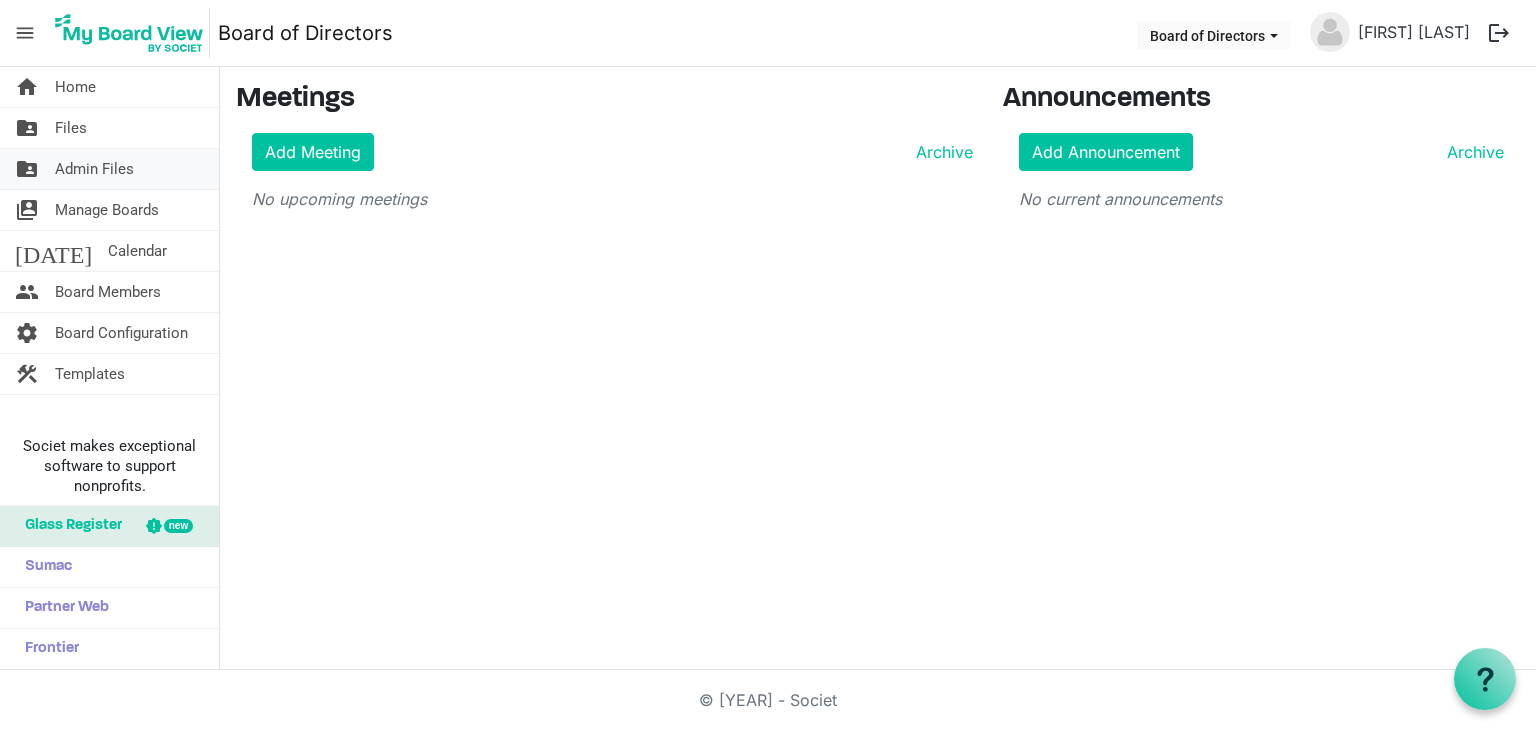click on "Admin Files" at bounding box center (94, 169) 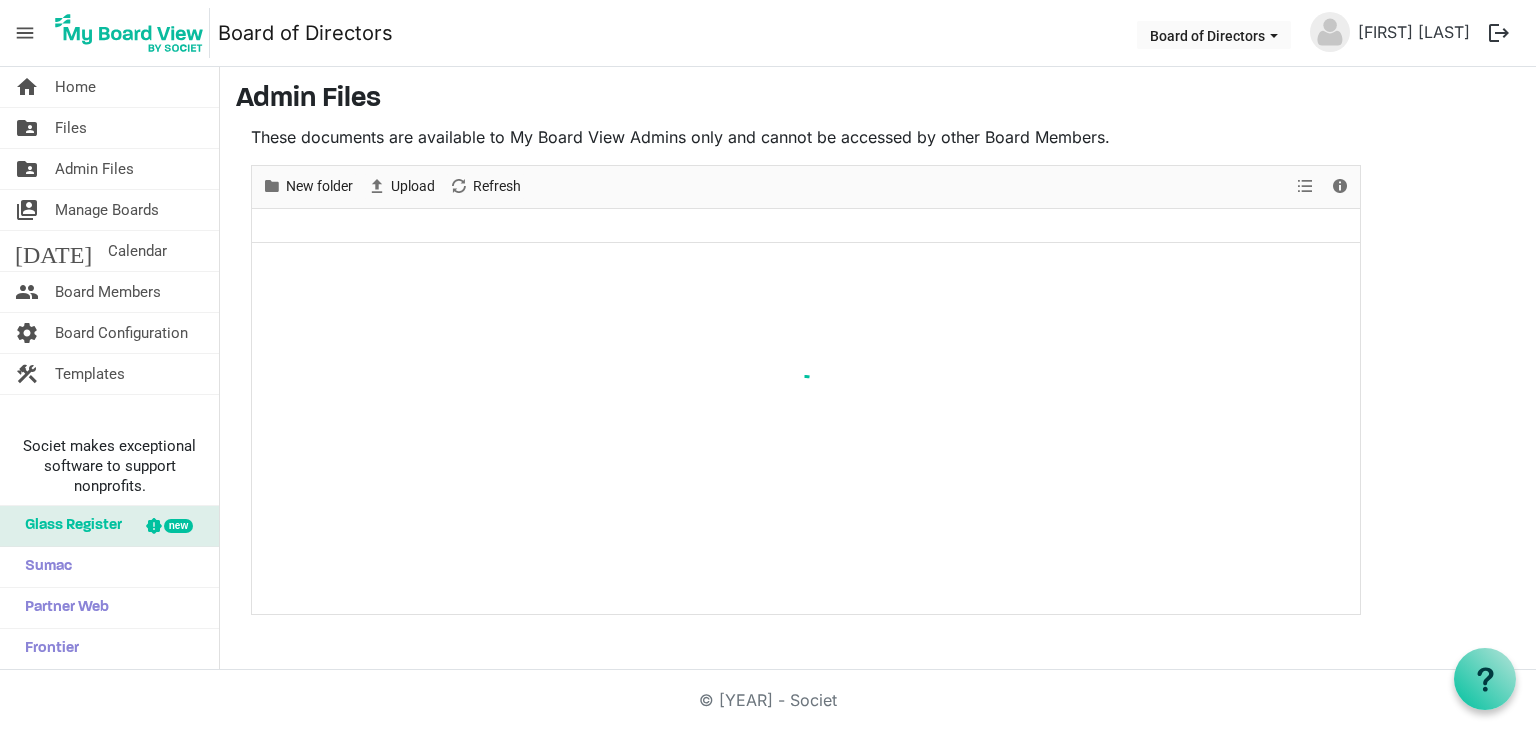 scroll, scrollTop: 0, scrollLeft: 0, axis: both 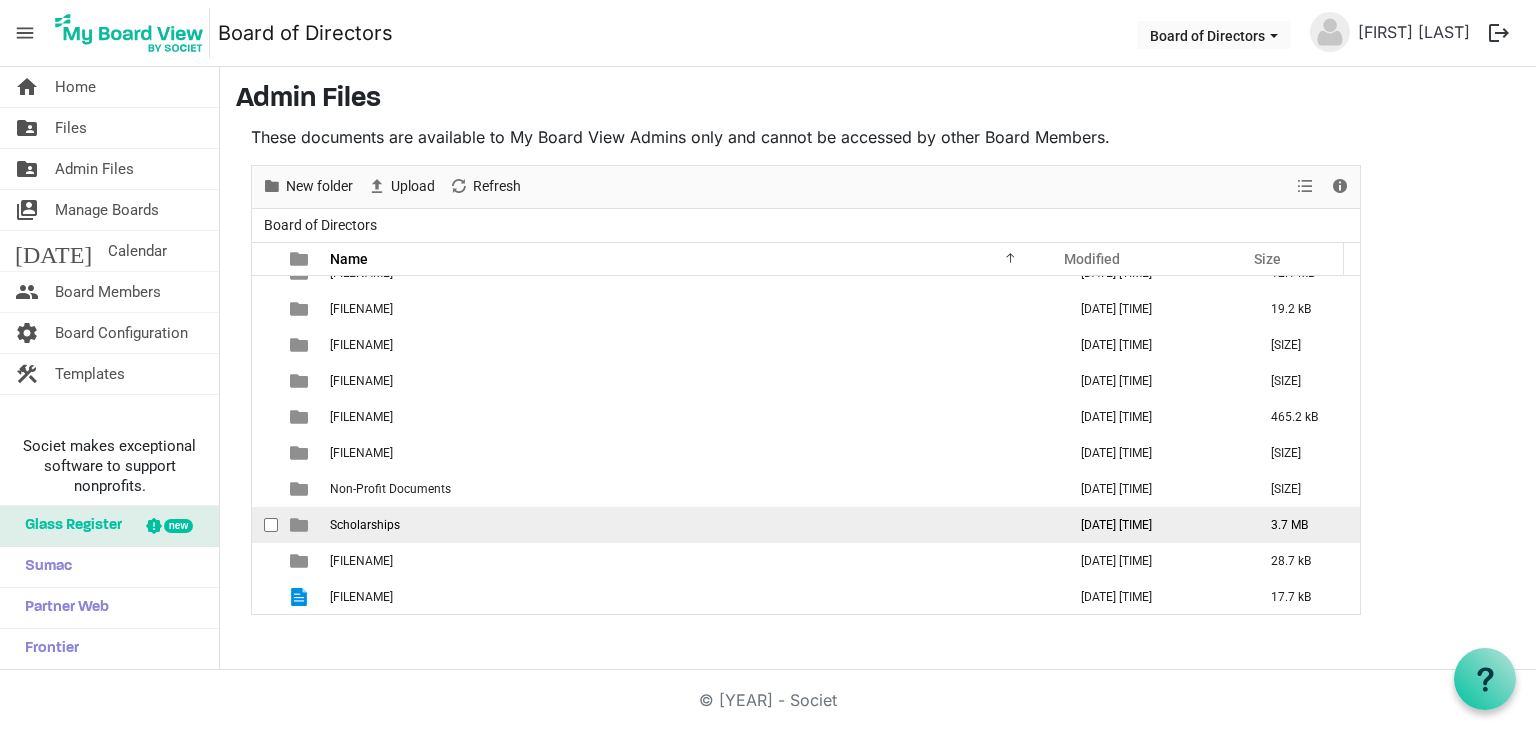 click on "Scholarships" at bounding box center [692, 525] 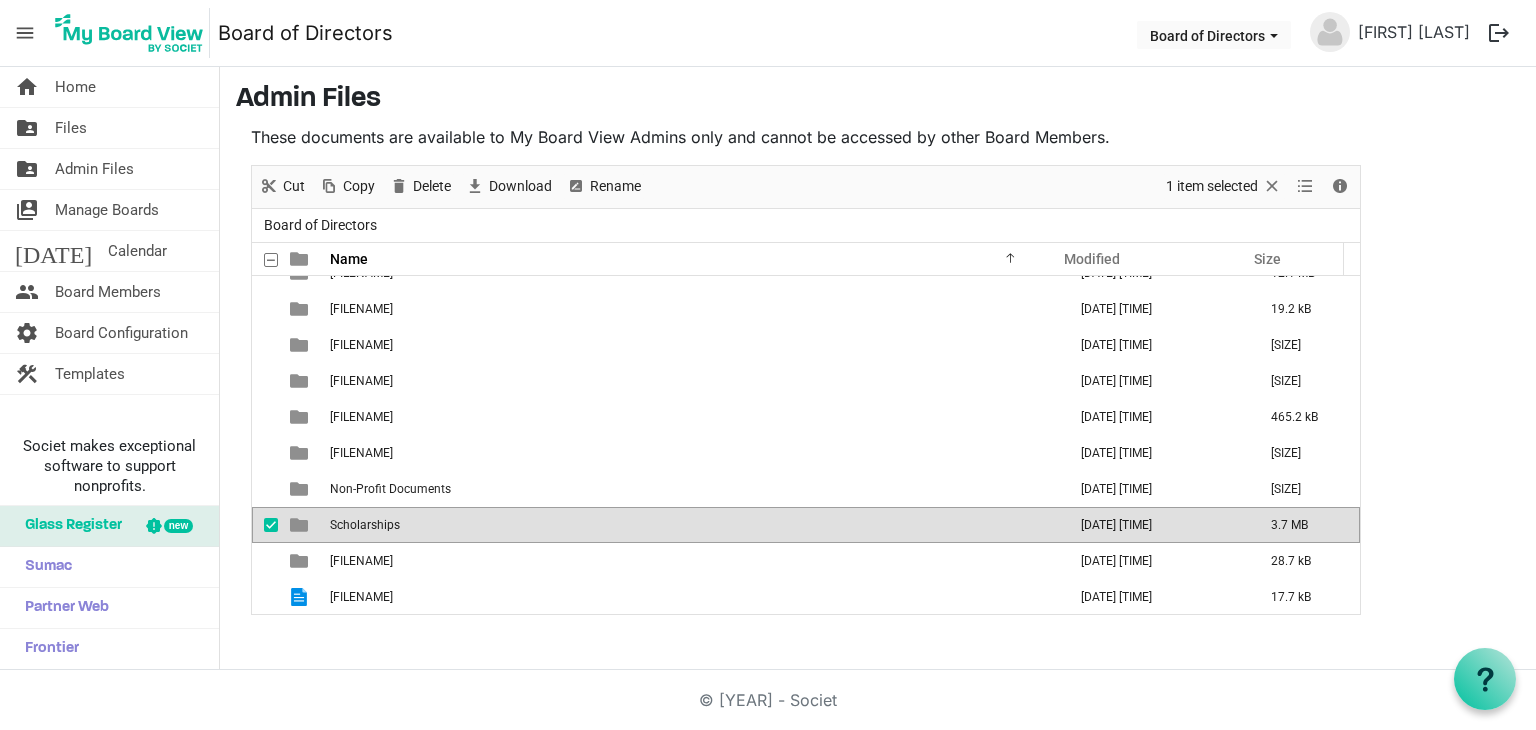 click on "Scholarships" at bounding box center (692, 525) 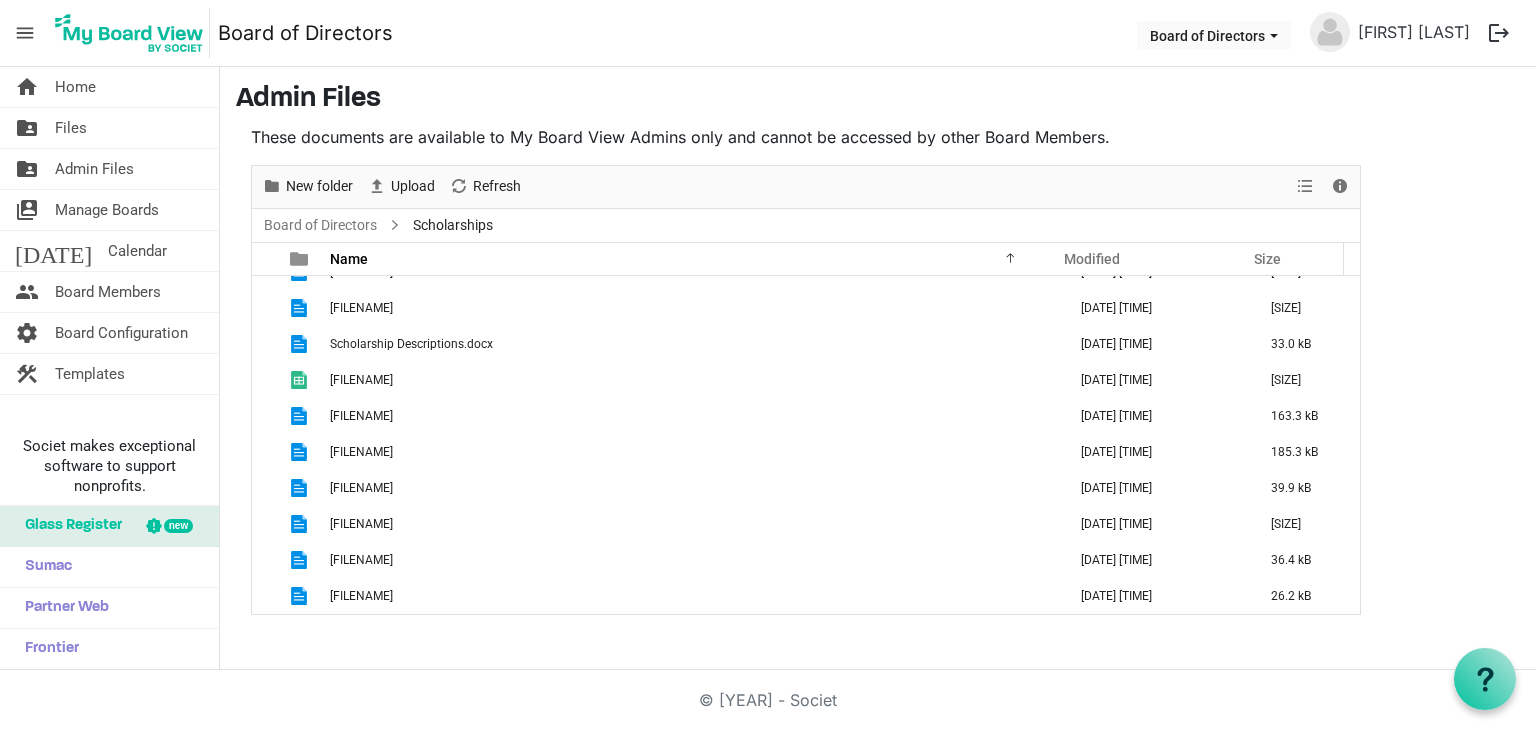 scroll, scrollTop: 129, scrollLeft: 0, axis: vertical 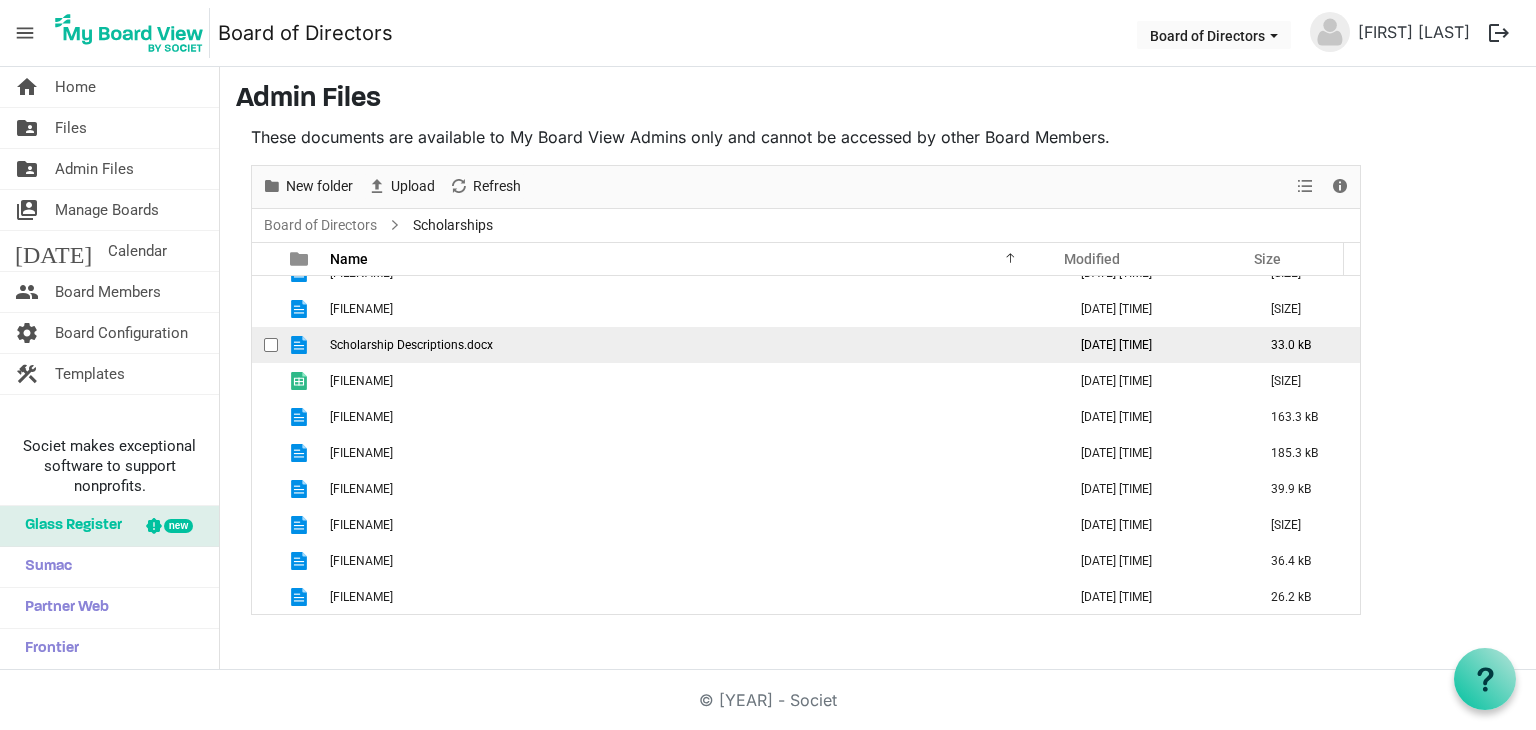 click on "Scholarship Descriptions.docx" at bounding box center (692, 345) 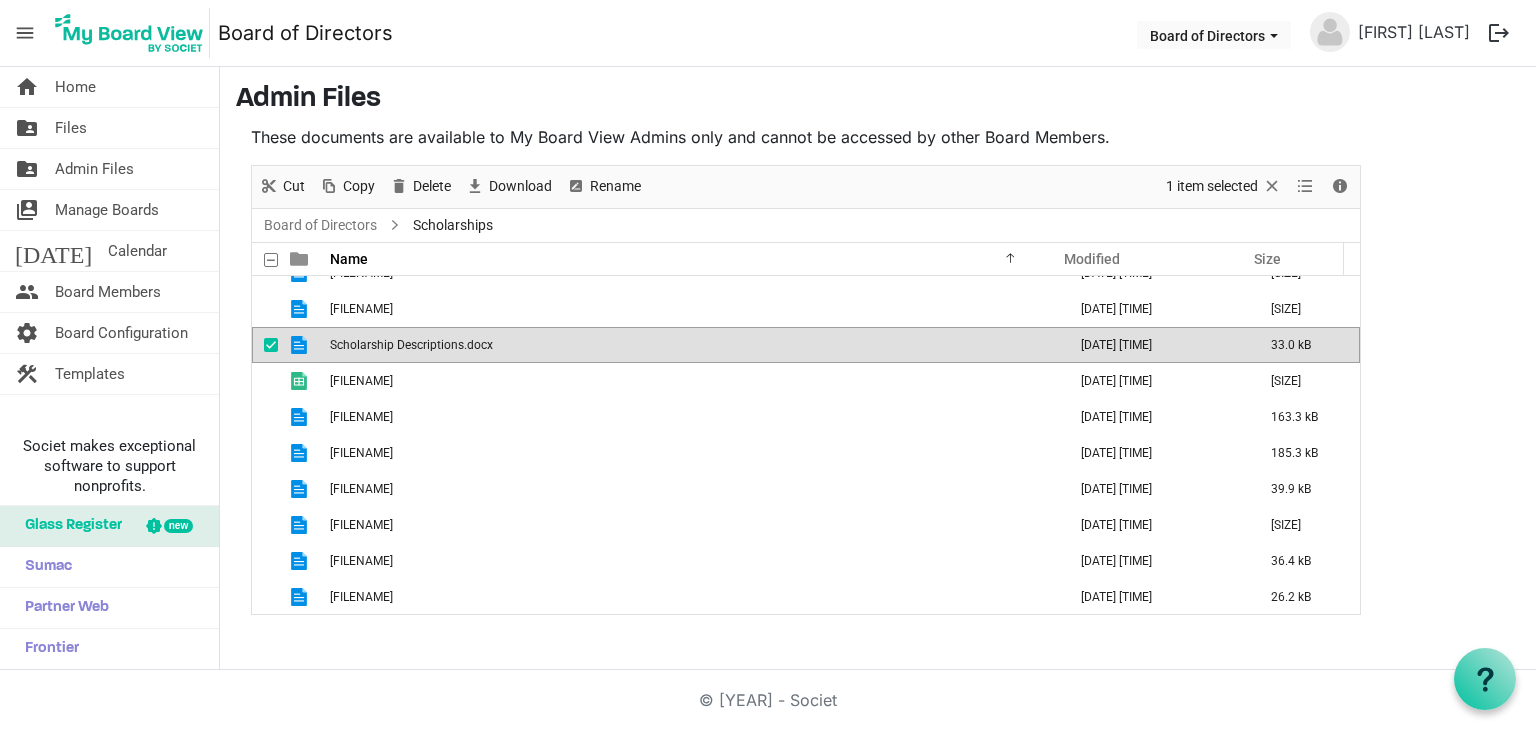 click on "Scholarship Descriptions.docx" at bounding box center [692, 345] 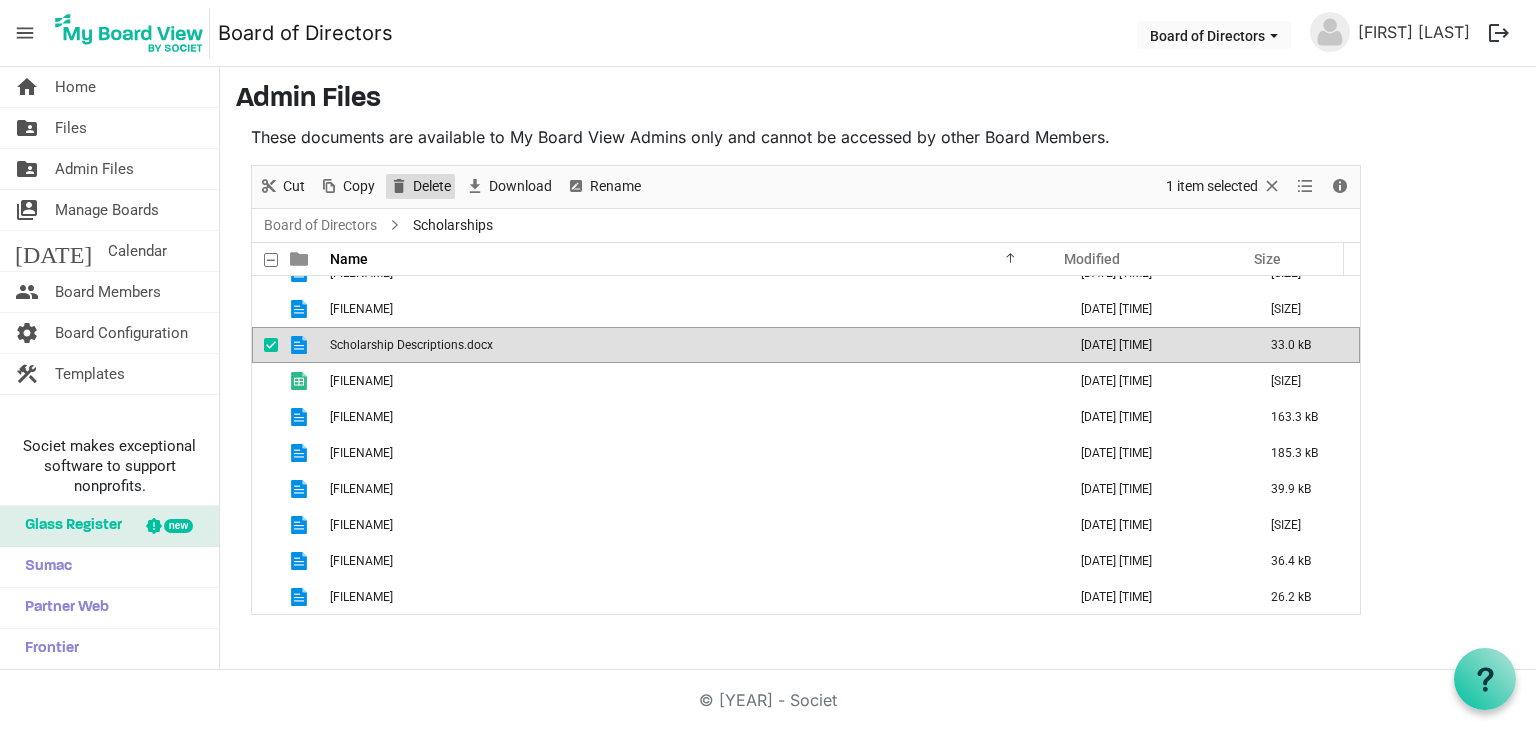 click on "Delete" at bounding box center (432, 186) 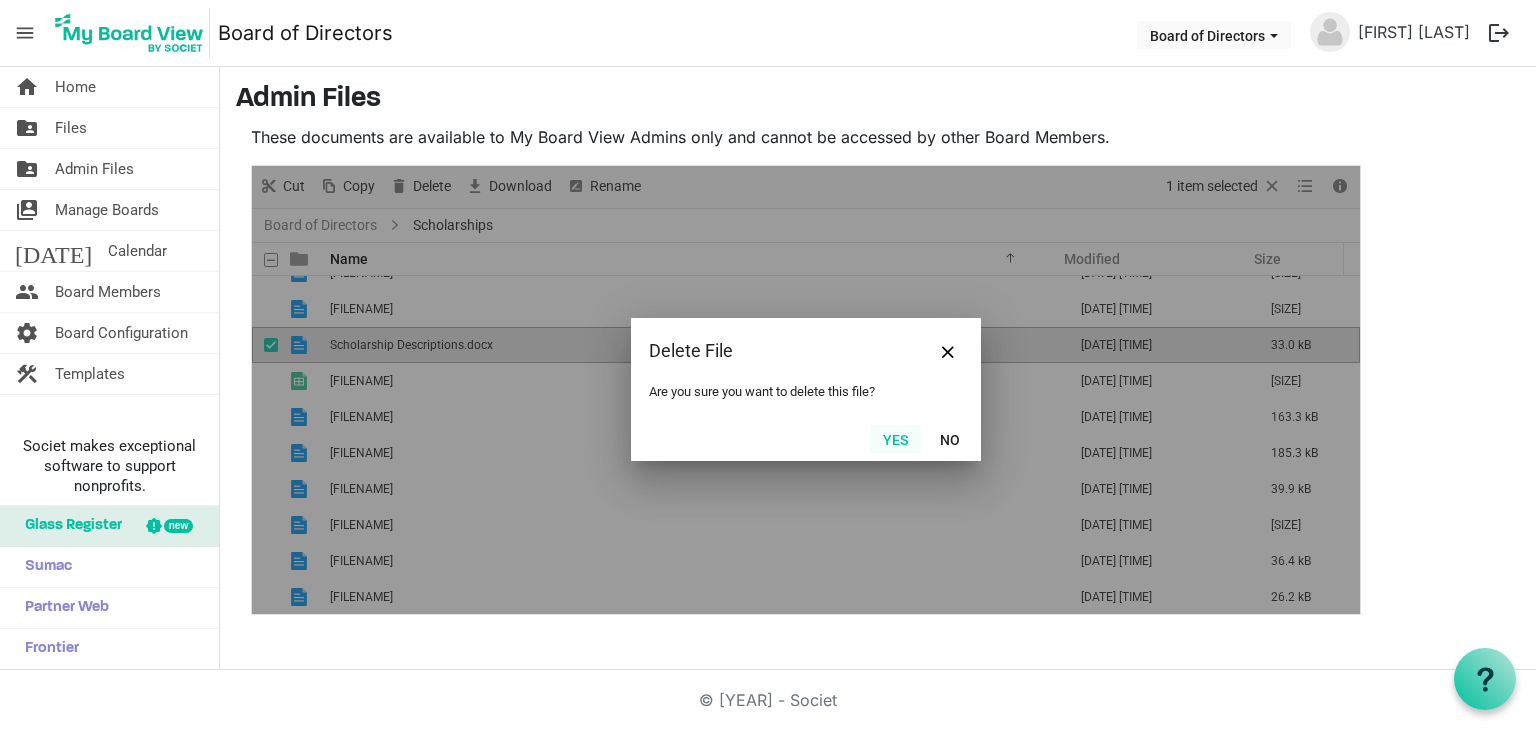 click on "Yes" at bounding box center [895, 439] 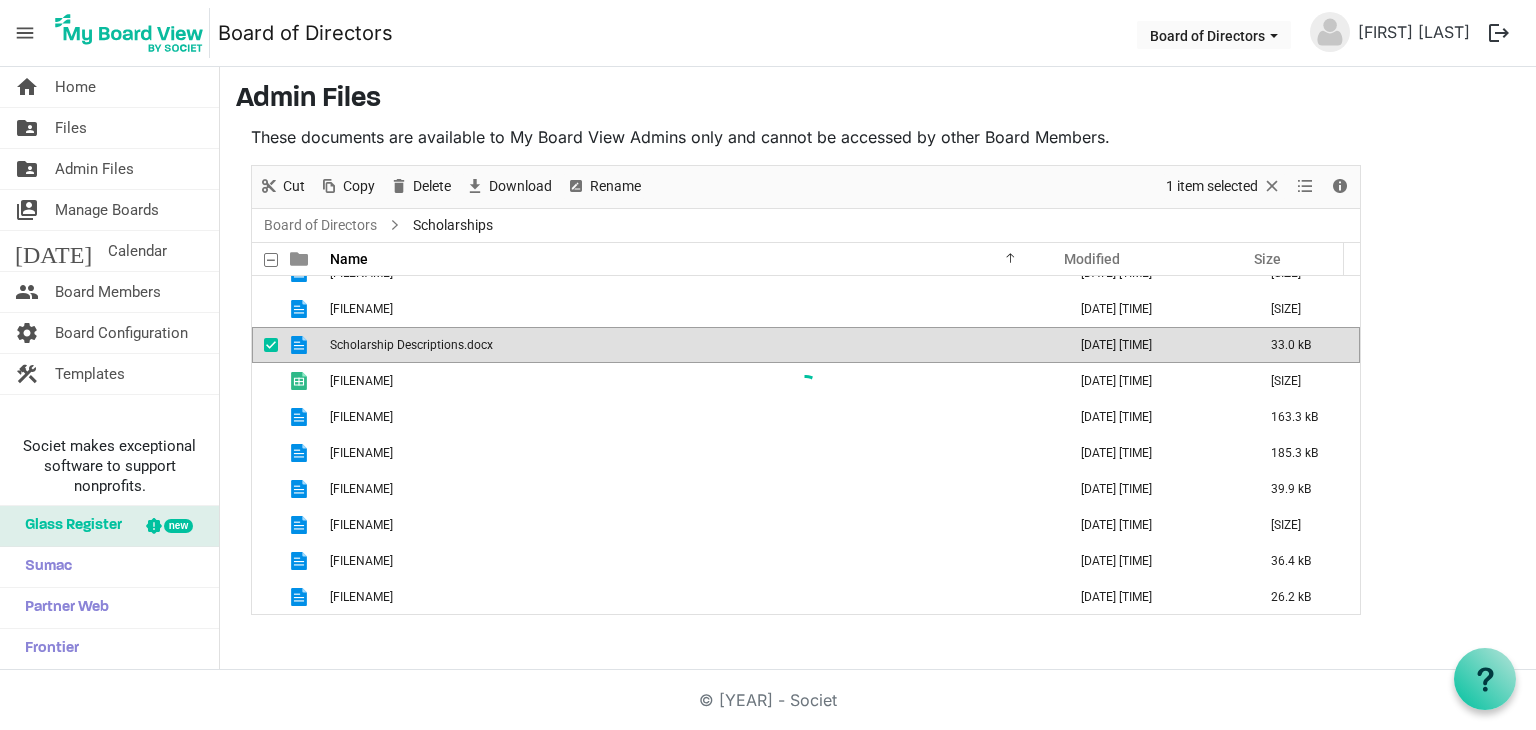 scroll, scrollTop: 93, scrollLeft: 0, axis: vertical 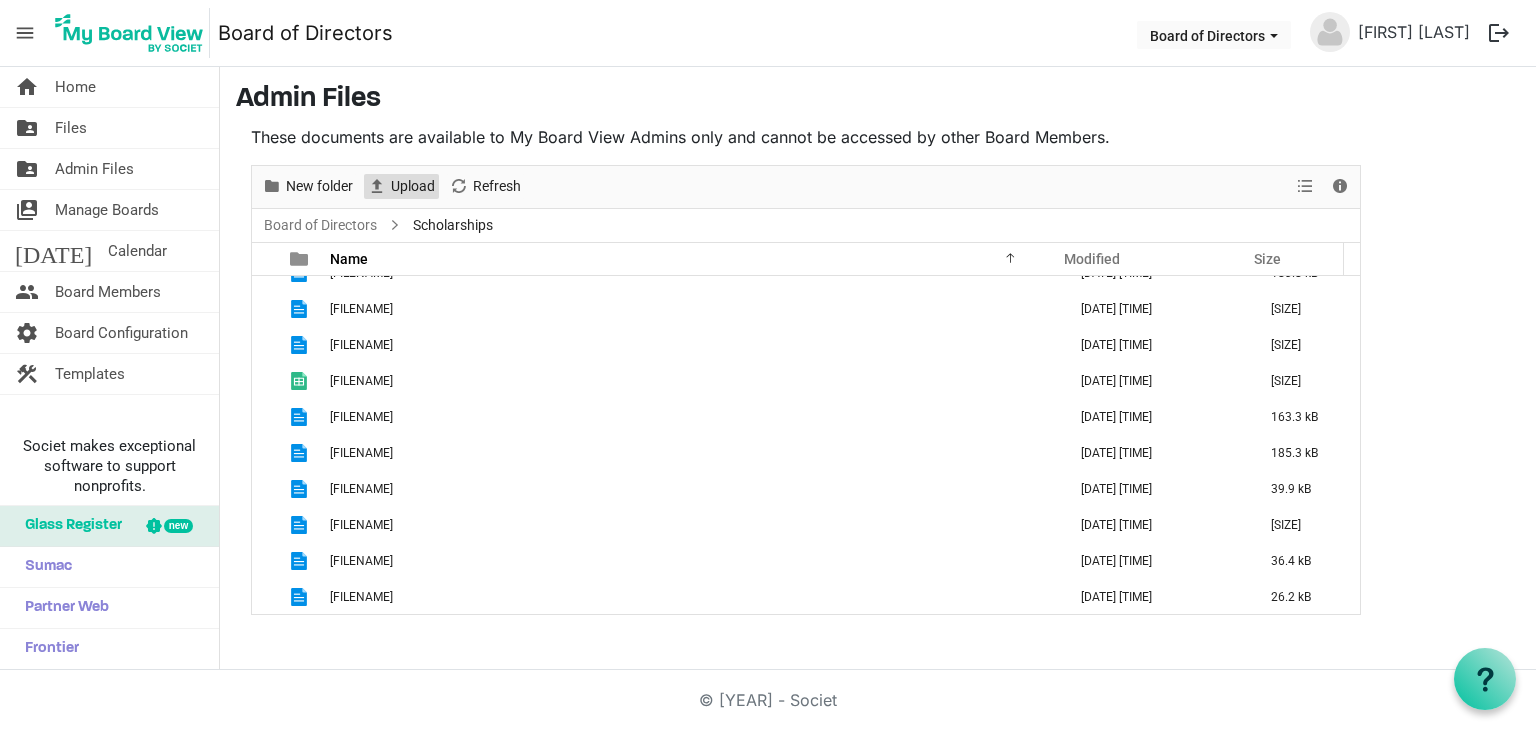 click on "Upload" at bounding box center (413, 186) 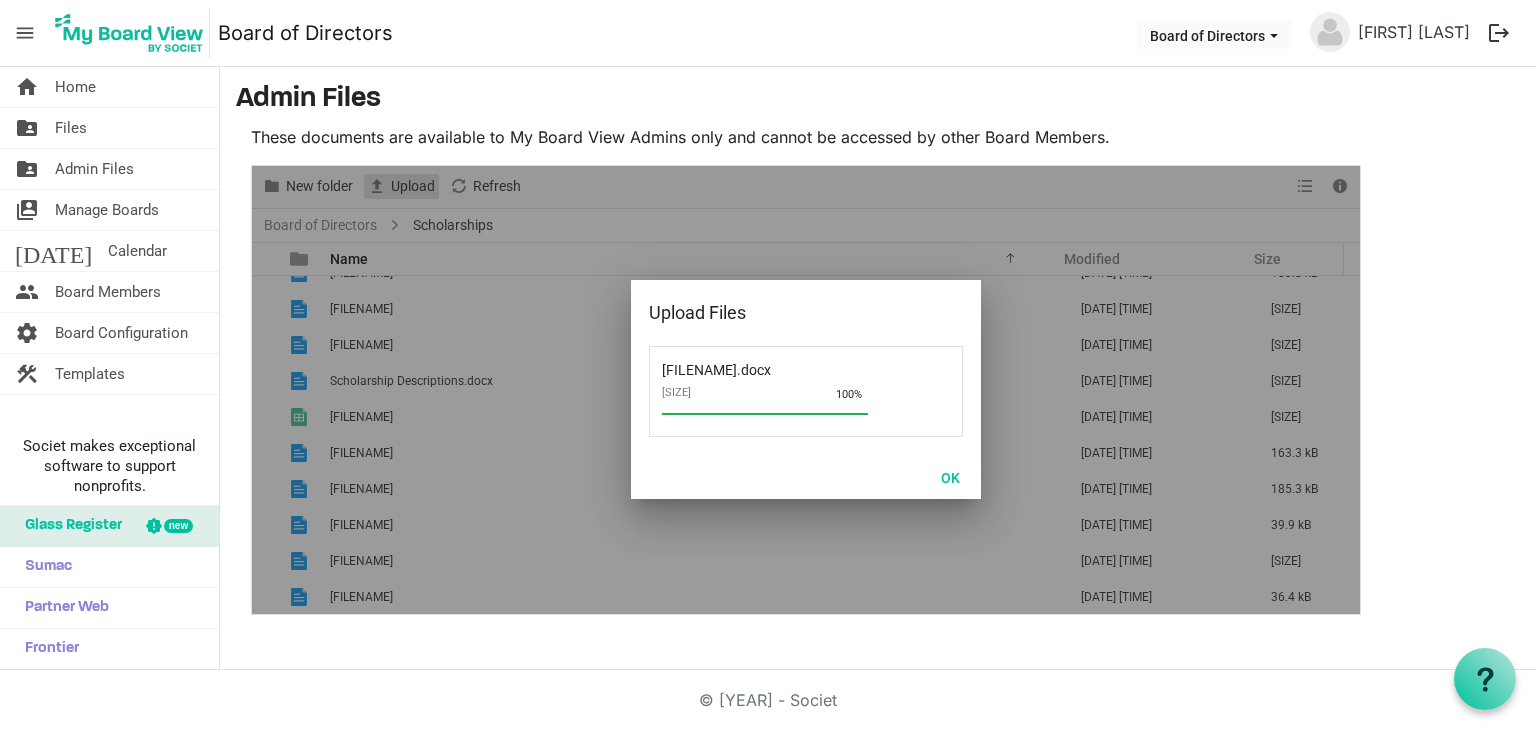 scroll, scrollTop: 129, scrollLeft: 0, axis: vertical 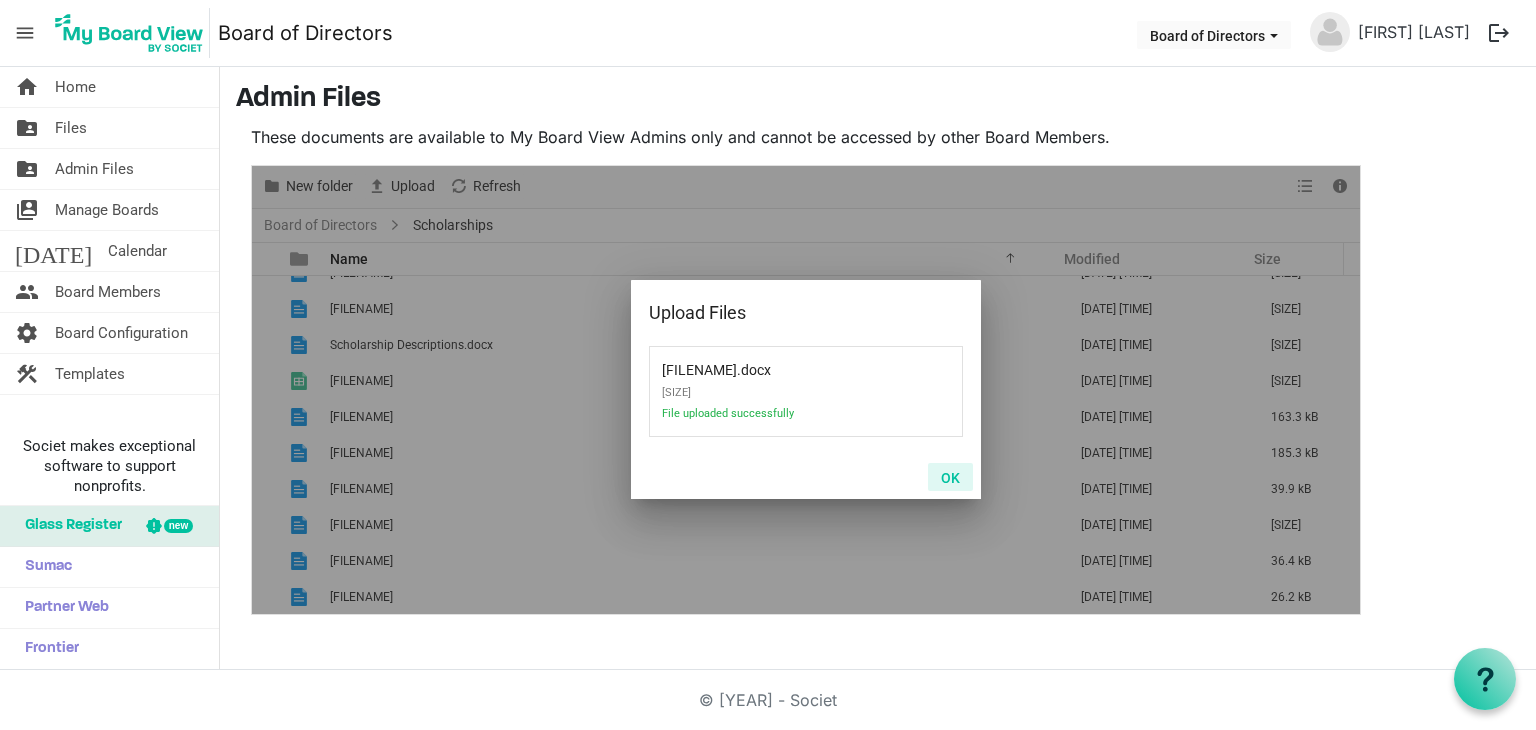 click on "OK" at bounding box center [950, 477] 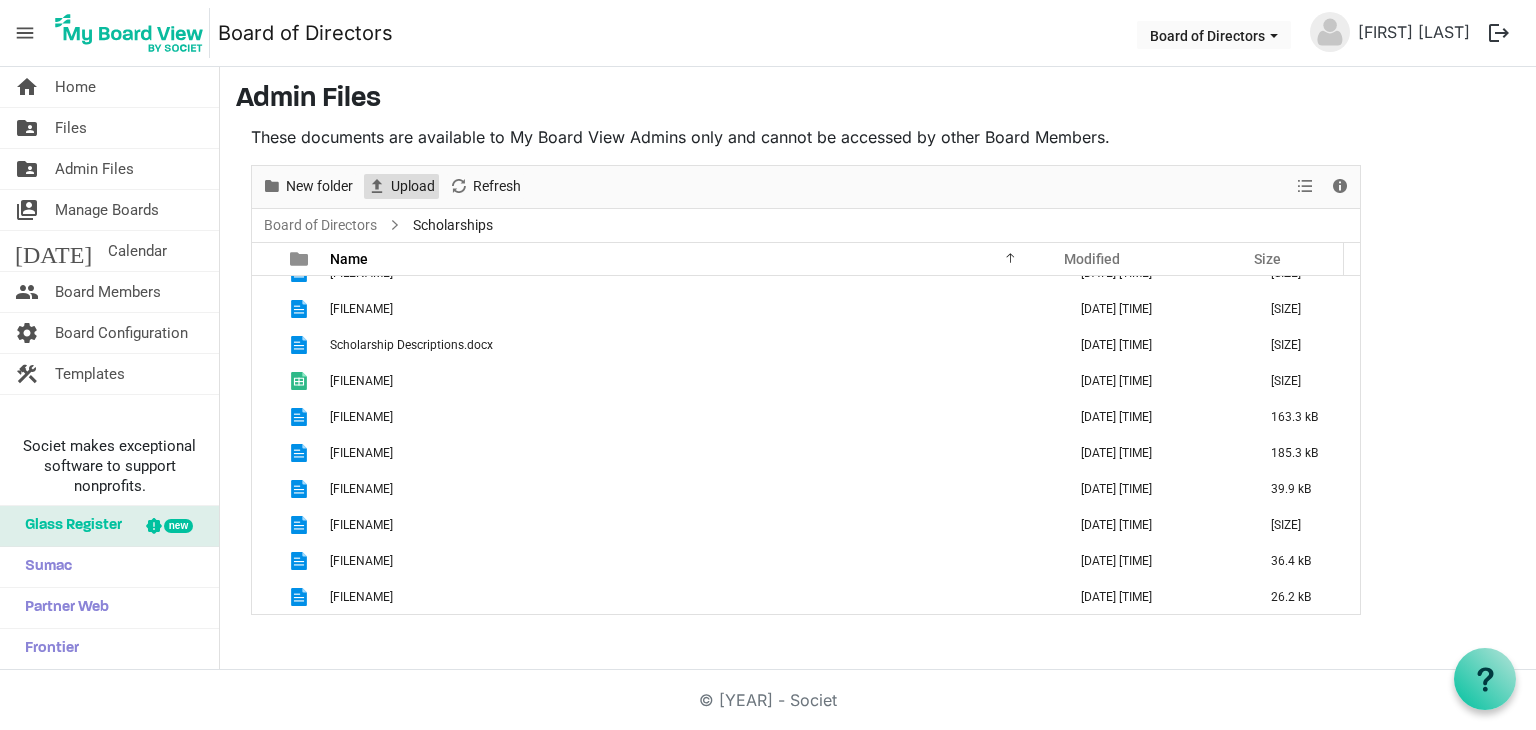 click on "Upload" at bounding box center (413, 186) 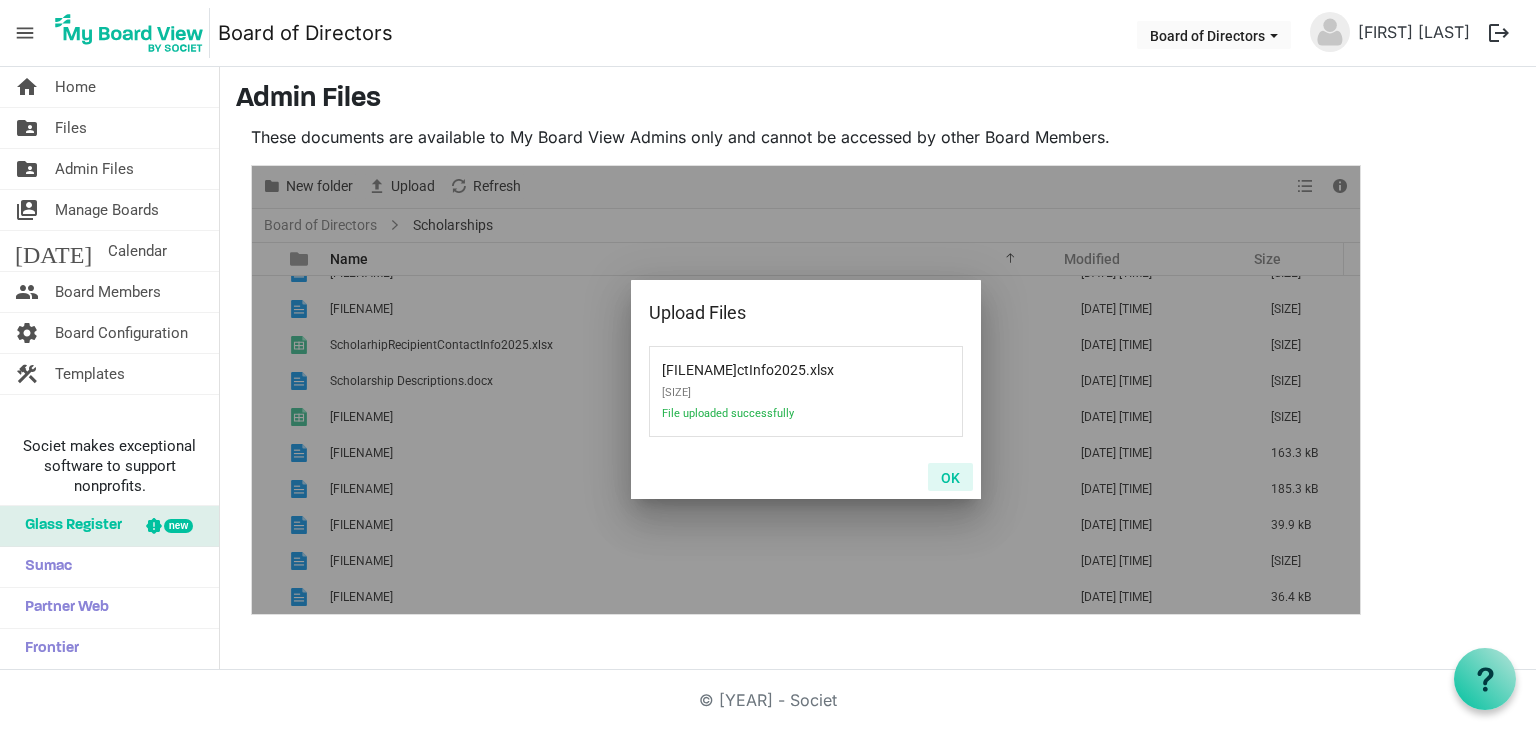 click on "OK" at bounding box center [950, 477] 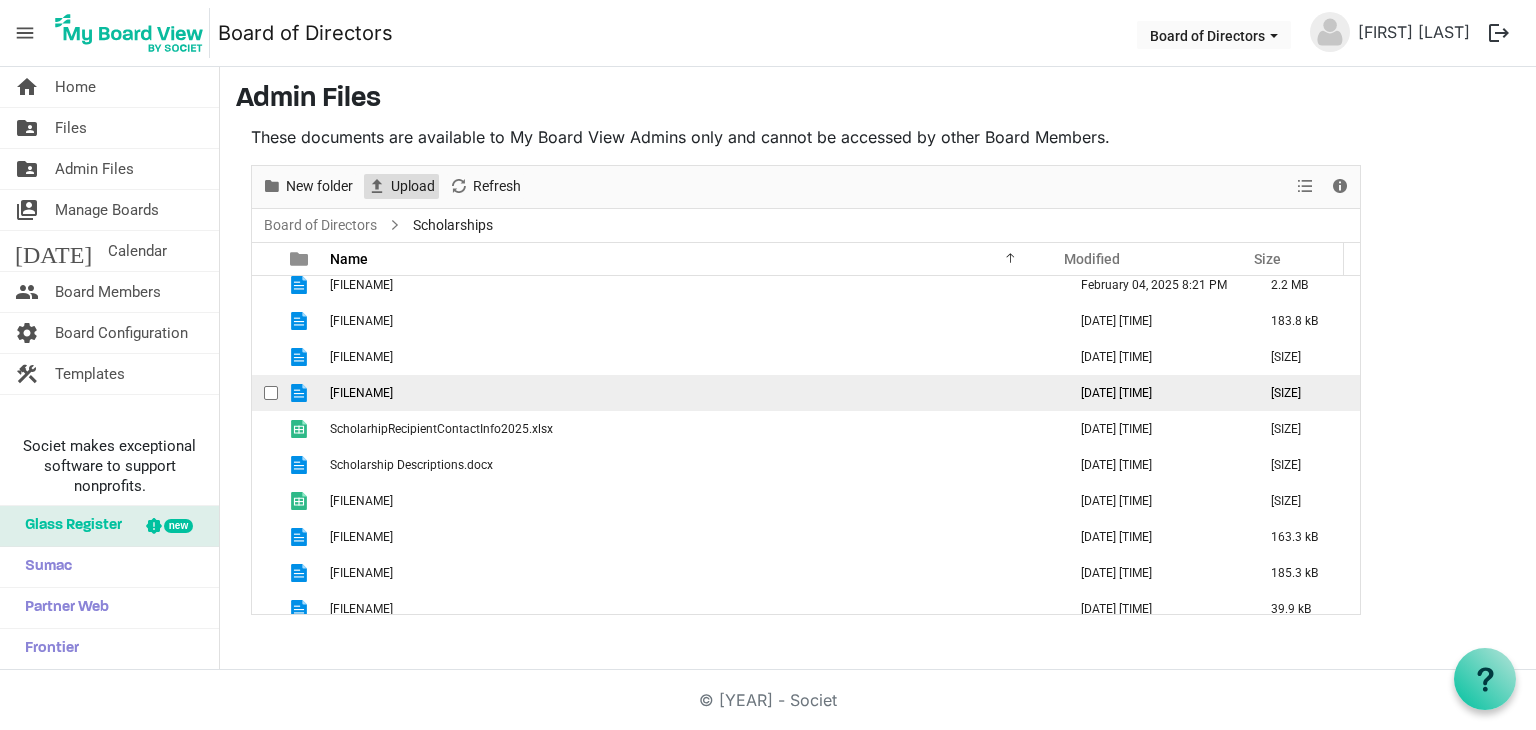 scroll, scrollTop: 0, scrollLeft: 0, axis: both 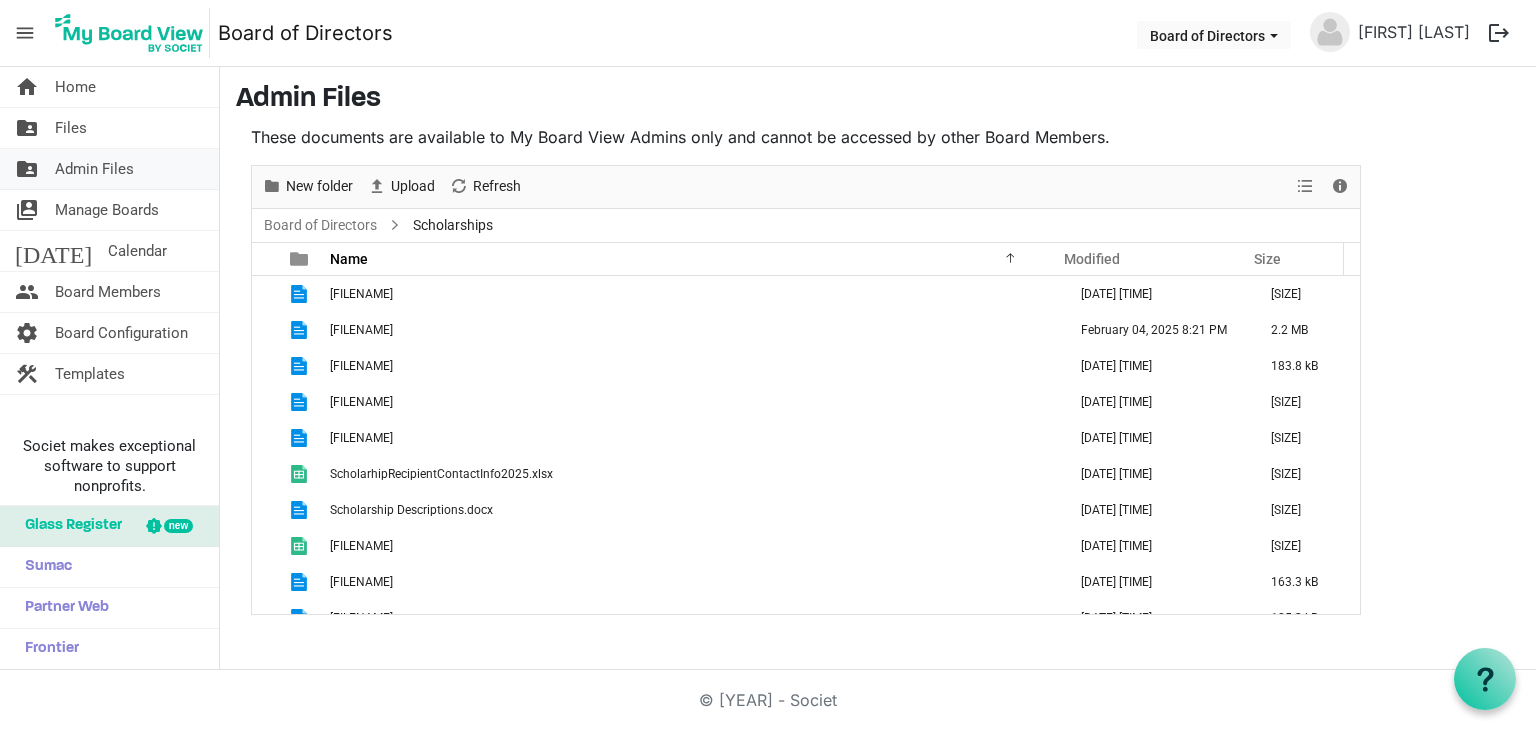 click on "Admin Files" at bounding box center (94, 169) 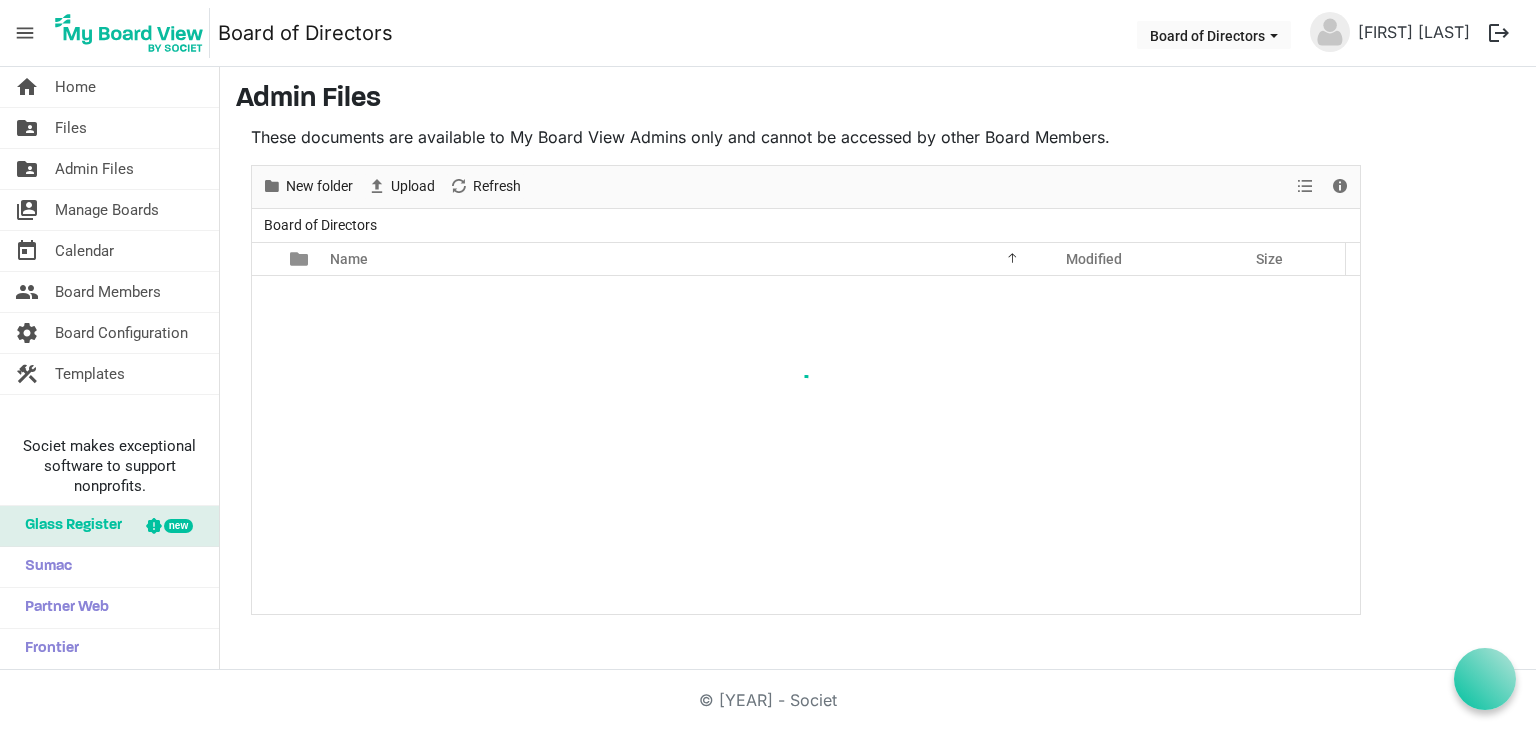 scroll, scrollTop: 0, scrollLeft: 0, axis: both 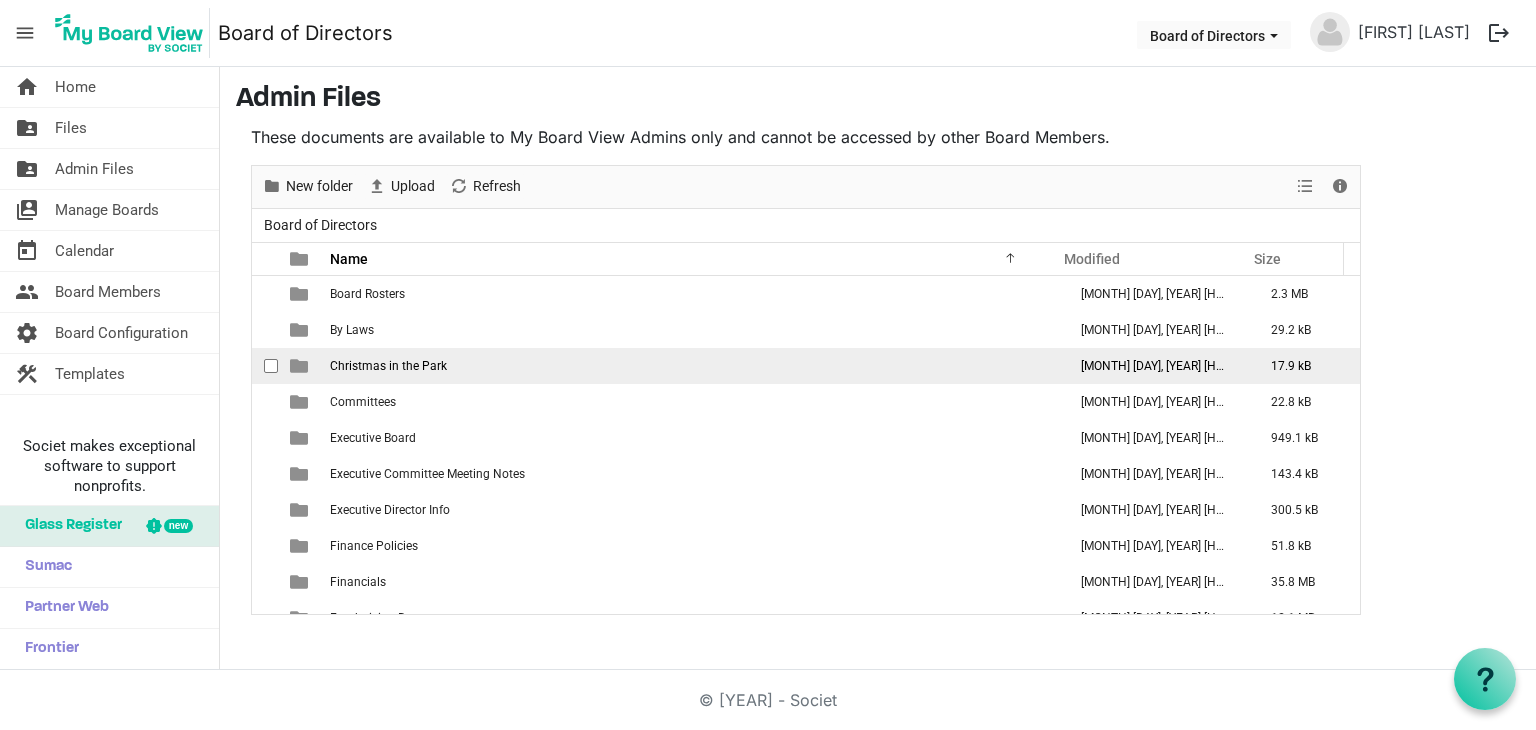 click on "Christmas in the Park" at bounding box center [692, 366] 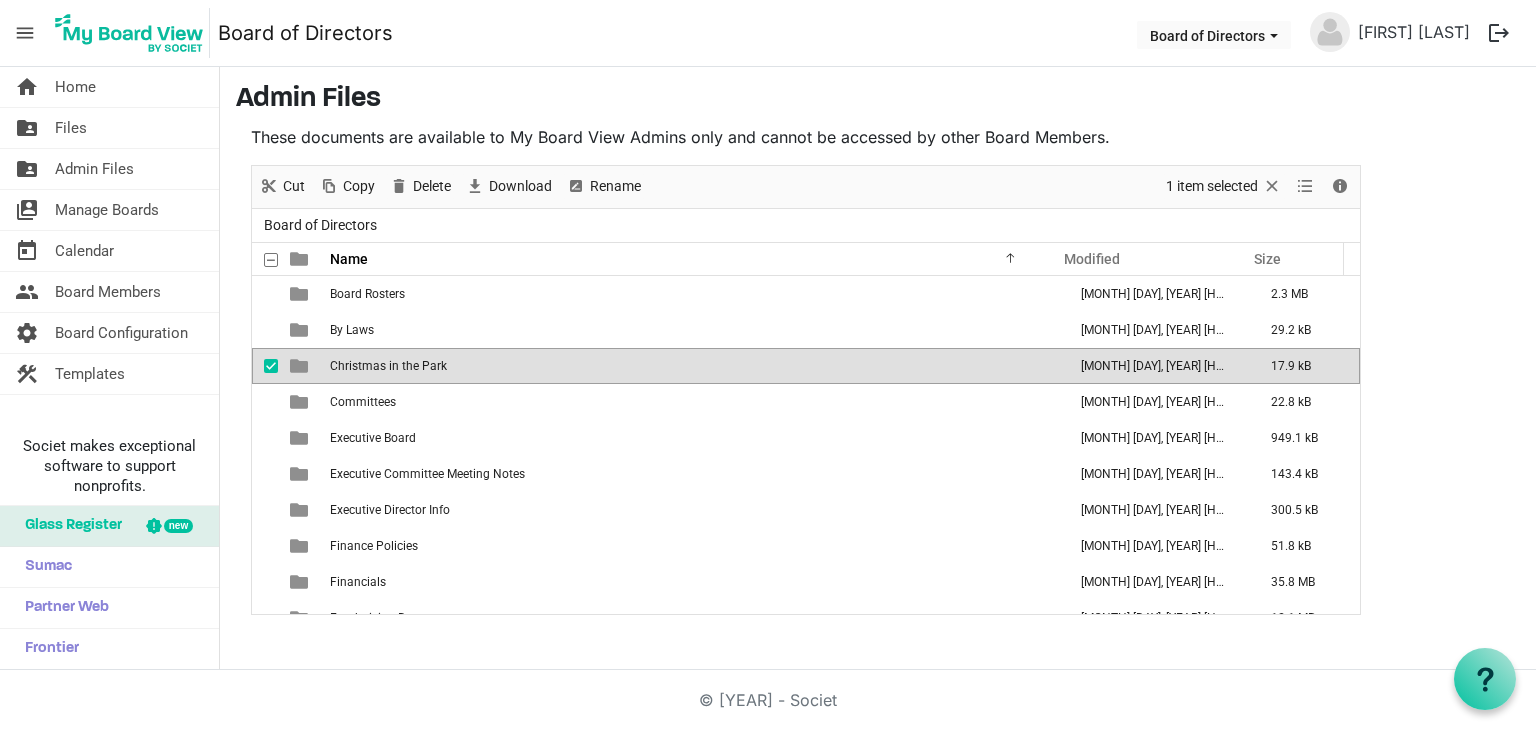 click on "Christmas in the Park" at bounding box center [692, 366] 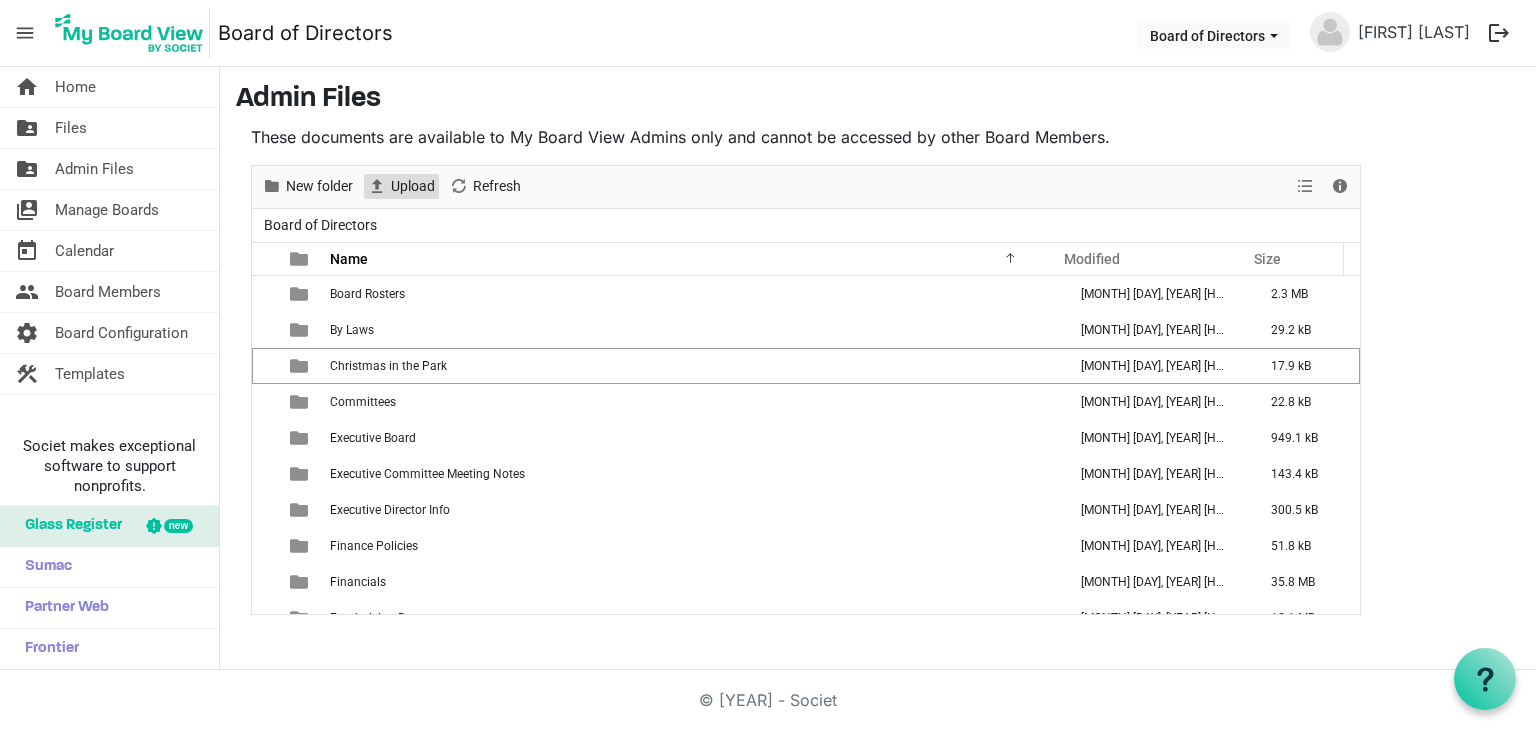 click on "Upload" at bounding box center [413, 186] 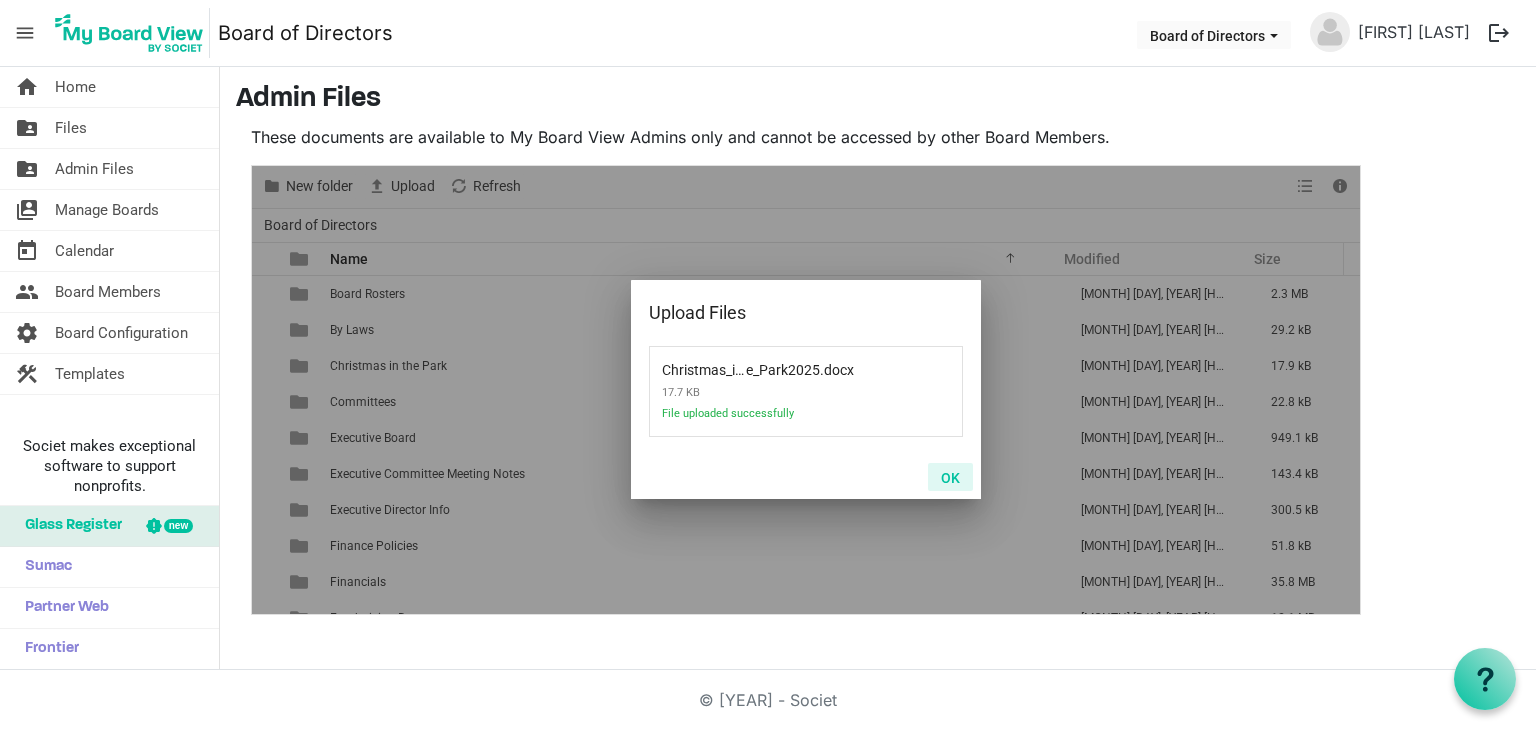 click on "OK" at bounding box center (950, 477) 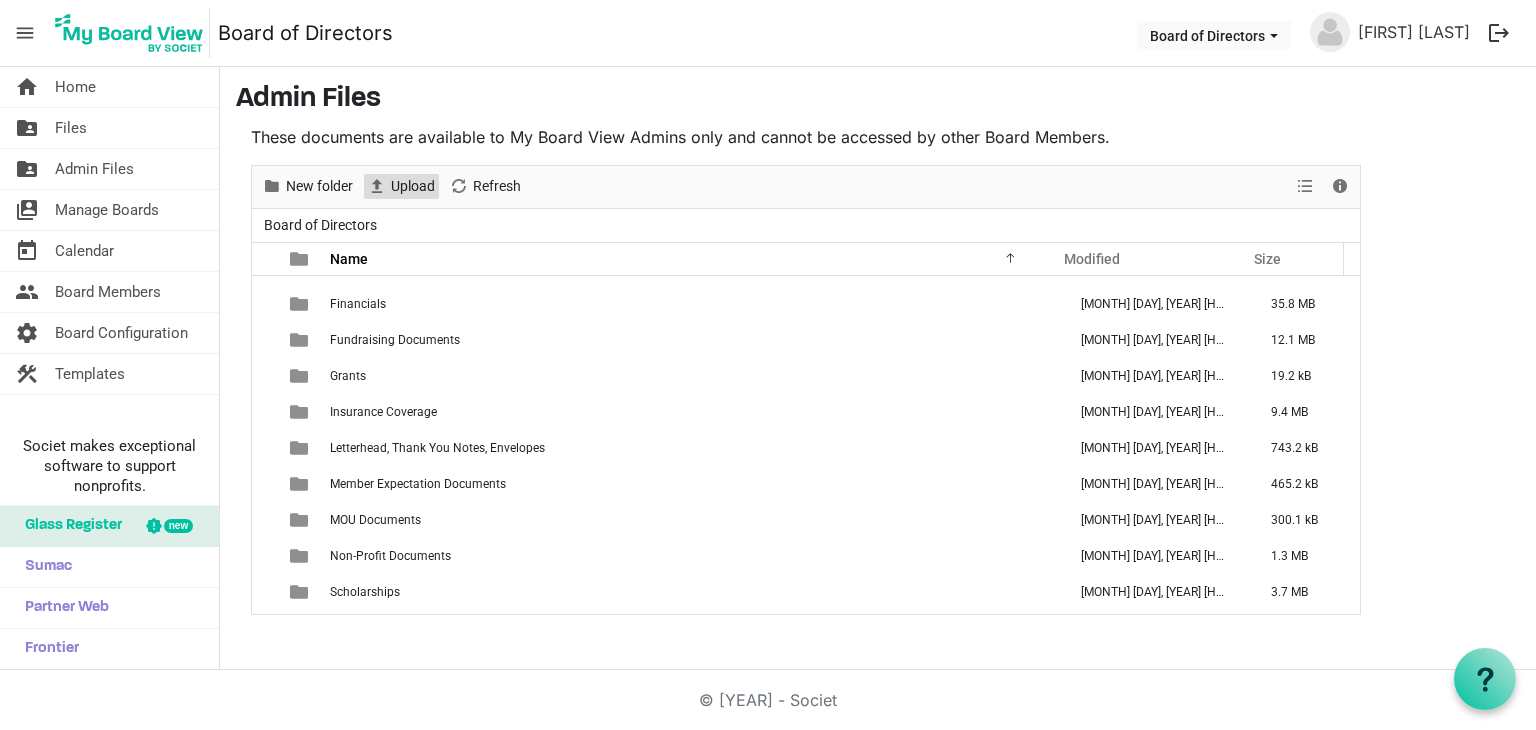 scroll, scrollTop: 381, scrollLeft: 0, axis: vertical 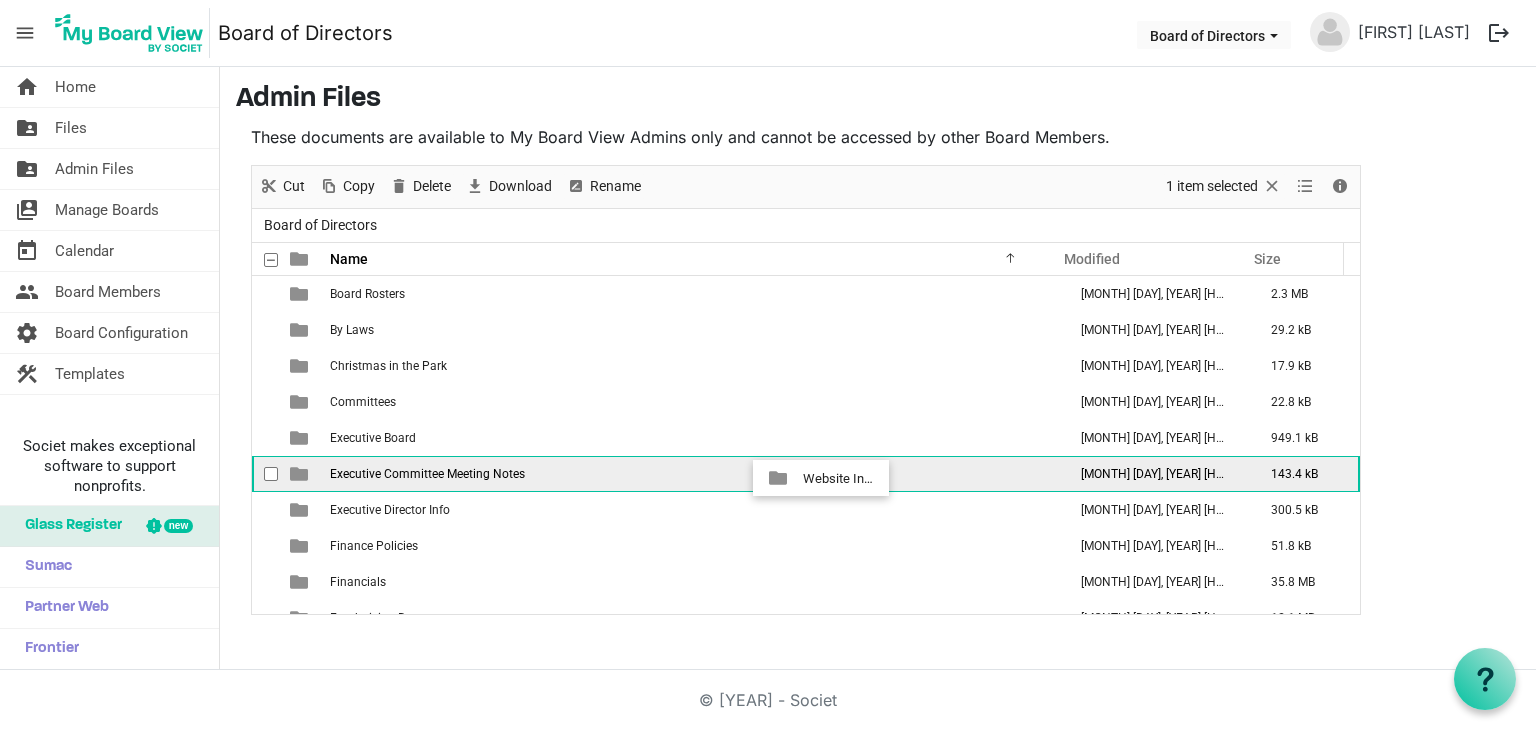 drag, startPoint x: 737, startPoint y: 543, endPoint x: 797, endPoint y: 478, distance: 88.45903 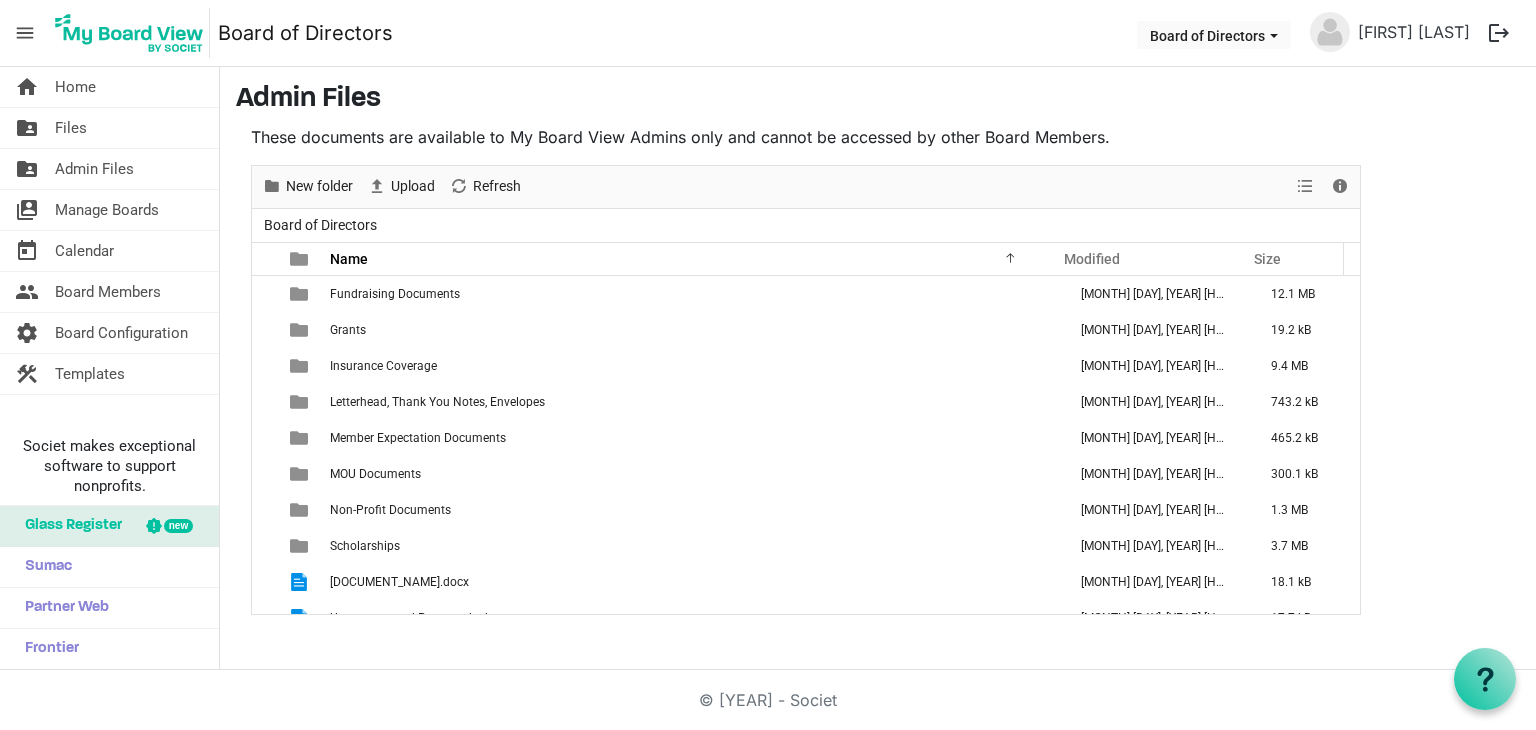 scroll, scrollTop: 345, scrollLeft: 0, axis: vertical 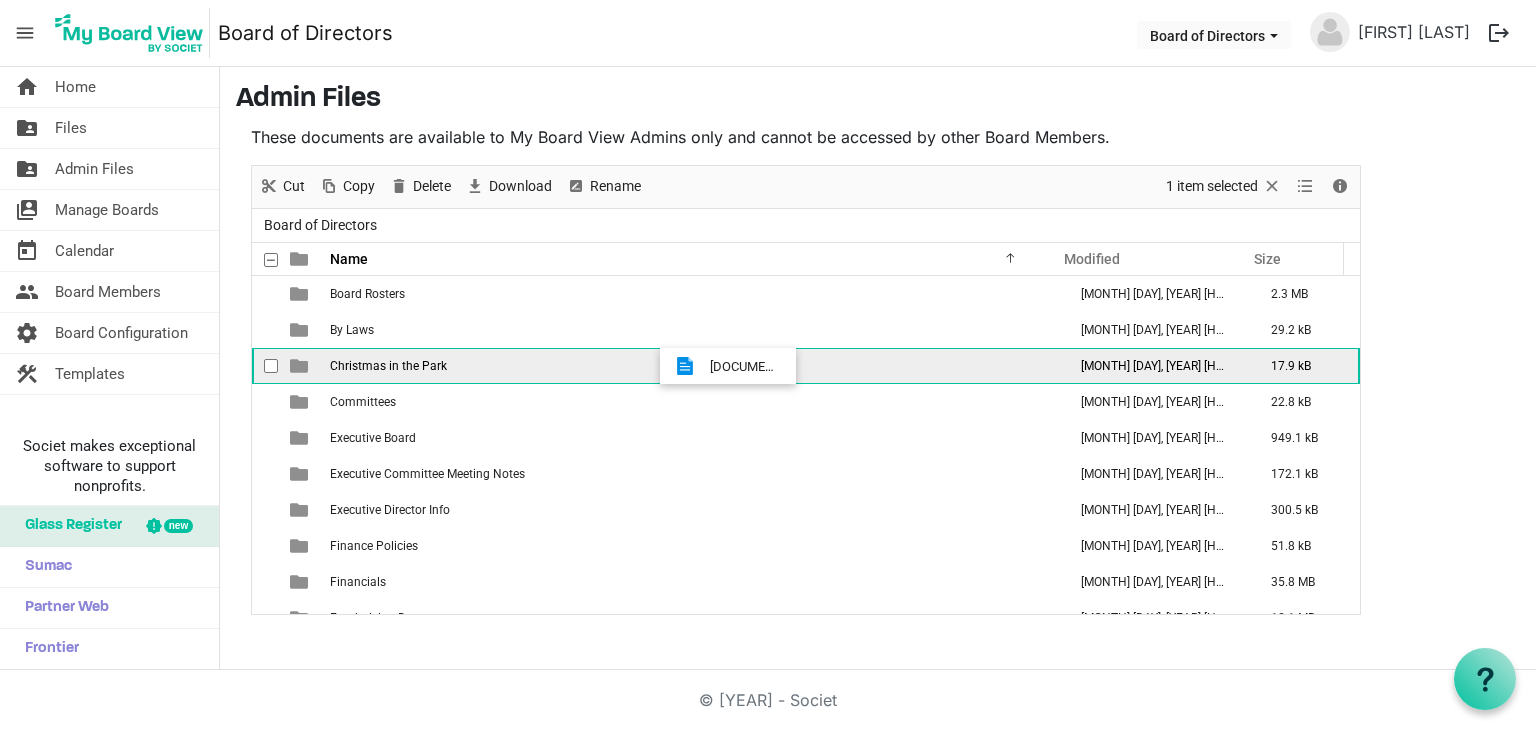 drag, startPoint x: 659, startPoint y: 558, endPoint x: 704, endPoint y: 366, distance: 197.20294 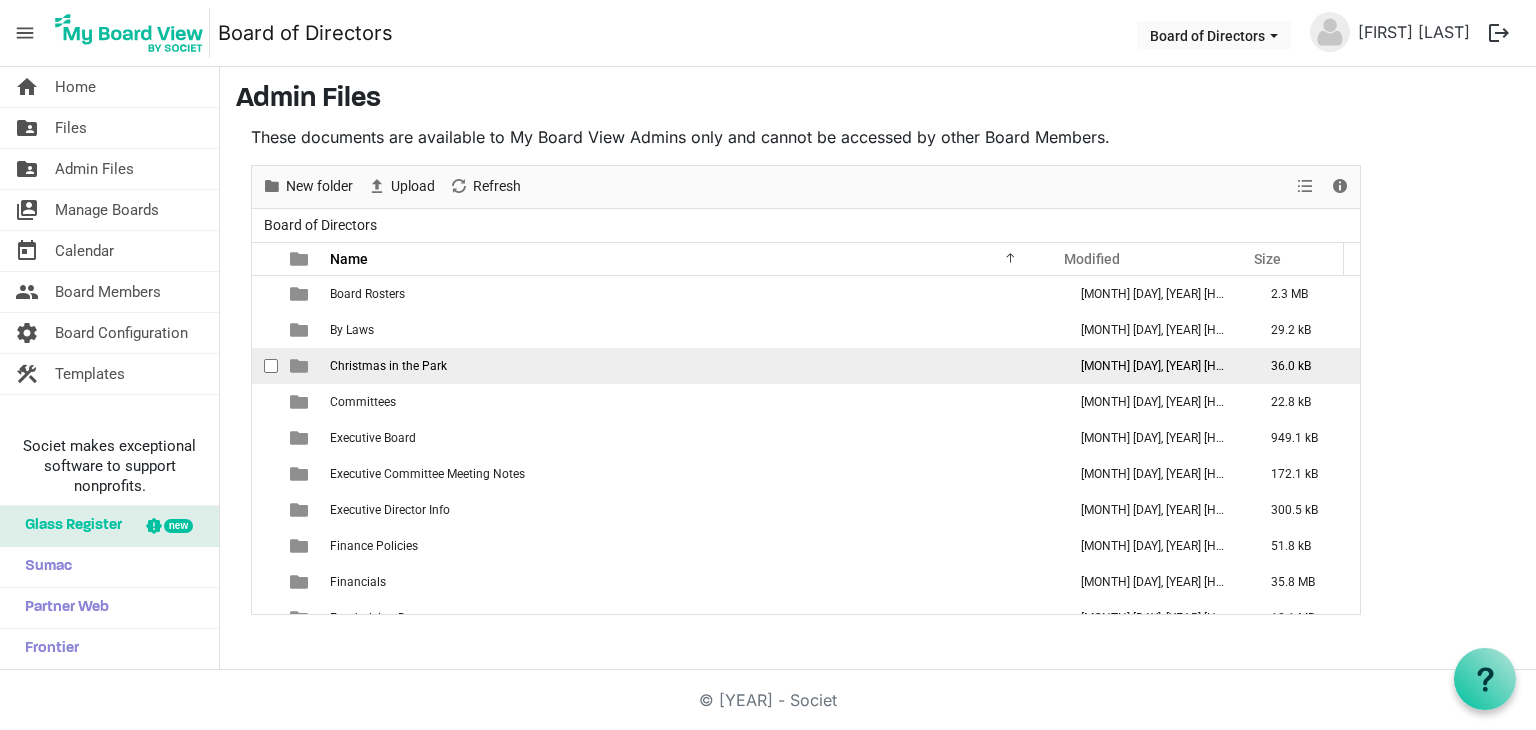 click on "Christmas in the Park" at bounding box center (692, 366) 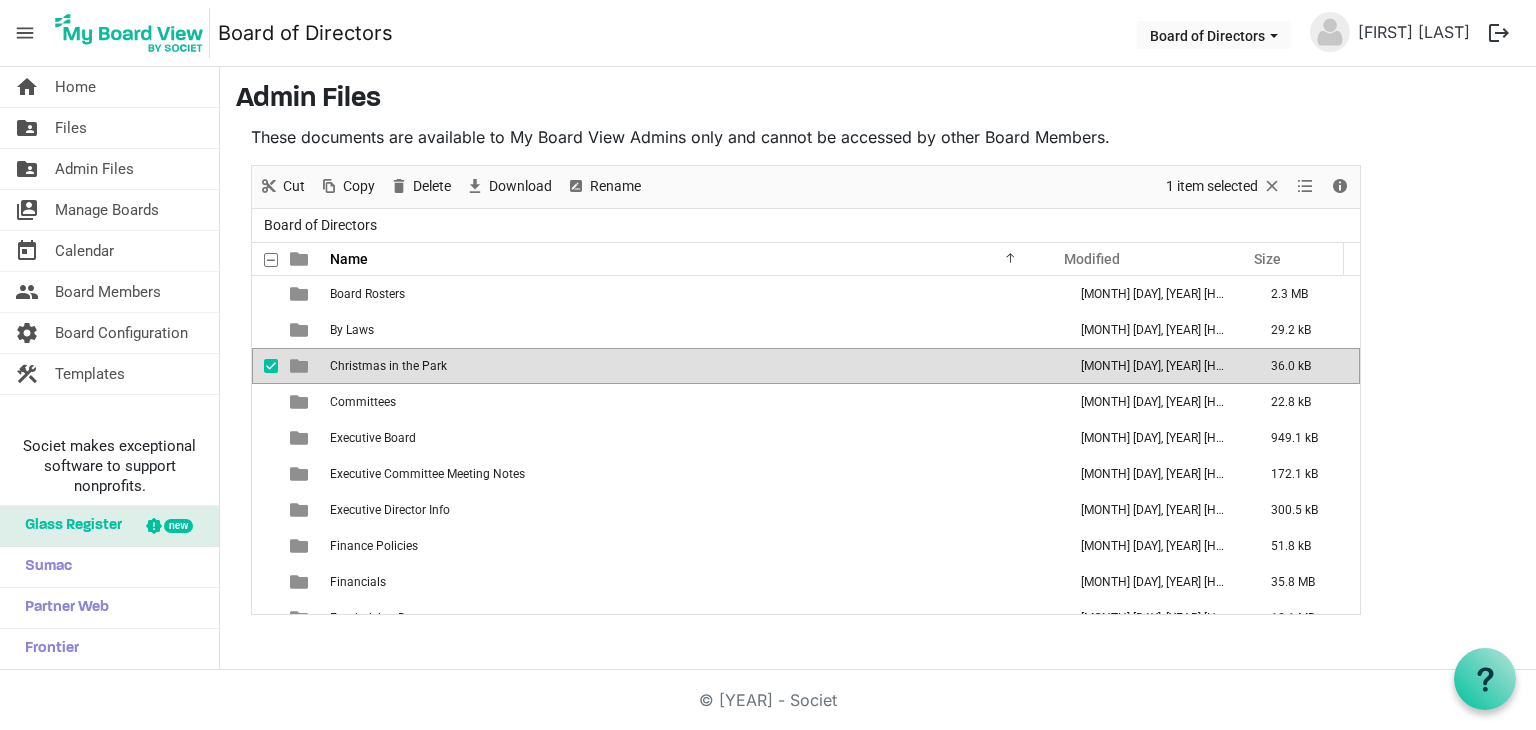 click on "Christmas in the Park" at bounding box center [692, 366] 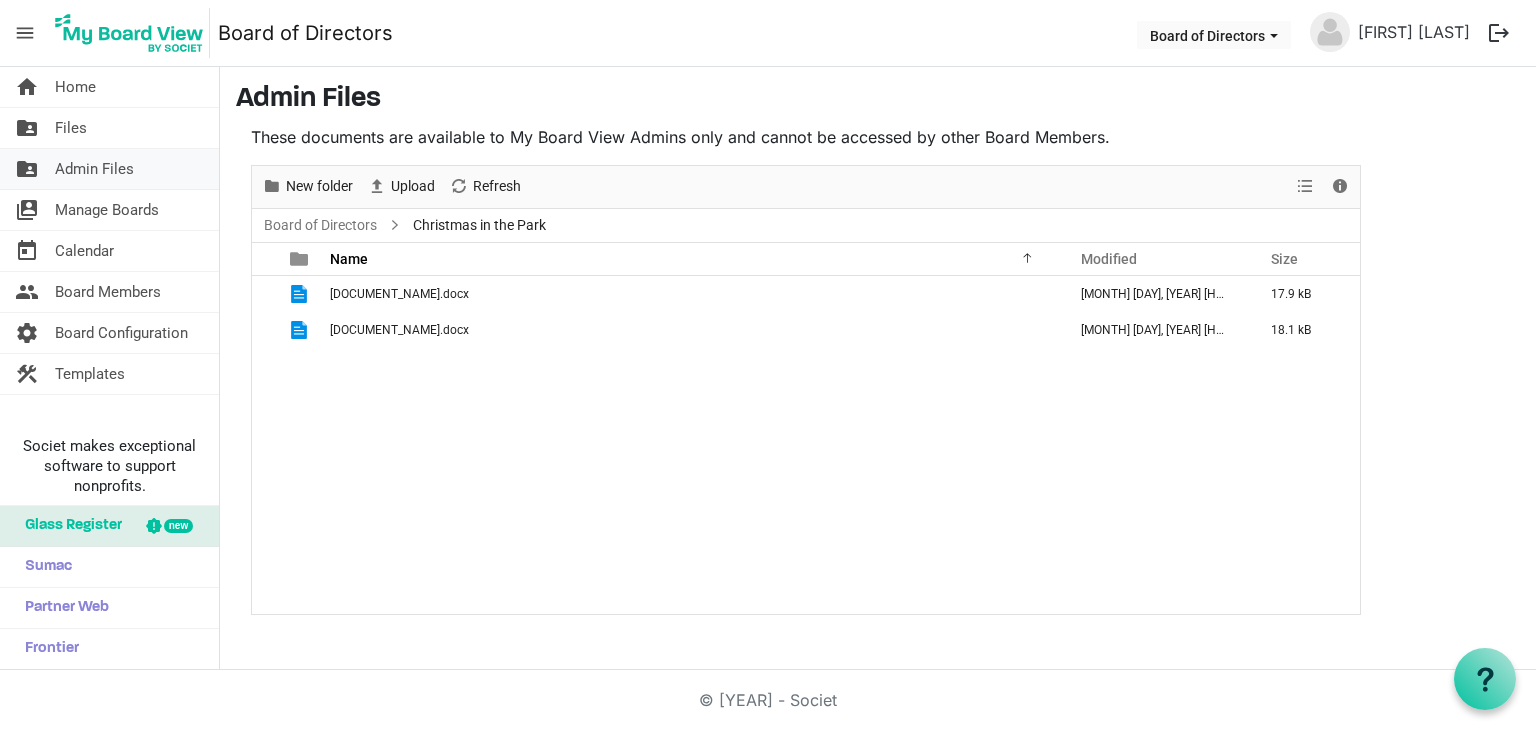 click on "Admin Files" at bounding box center [94, 169] 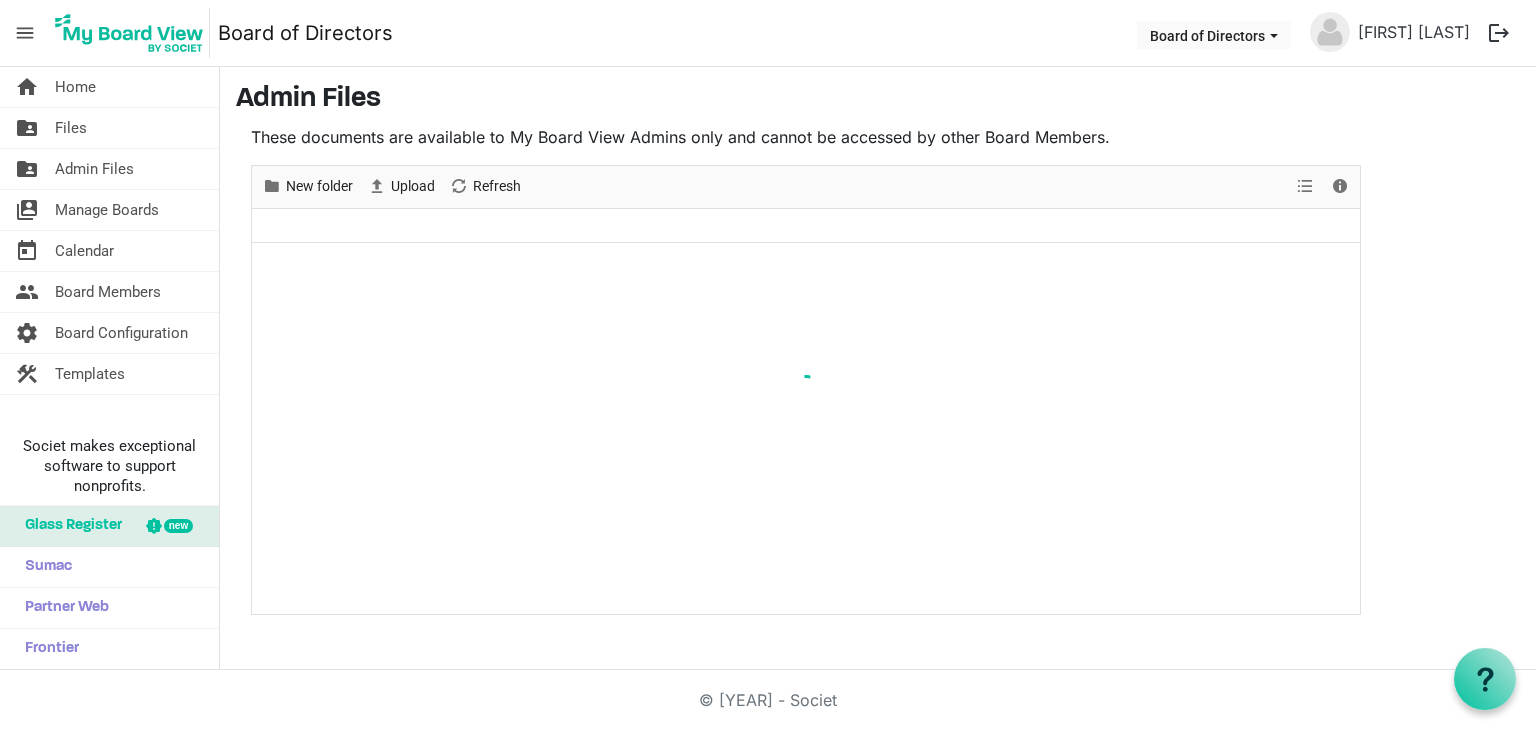 scroll, scrollTop: 0, scrollLeft: 0, axis: both 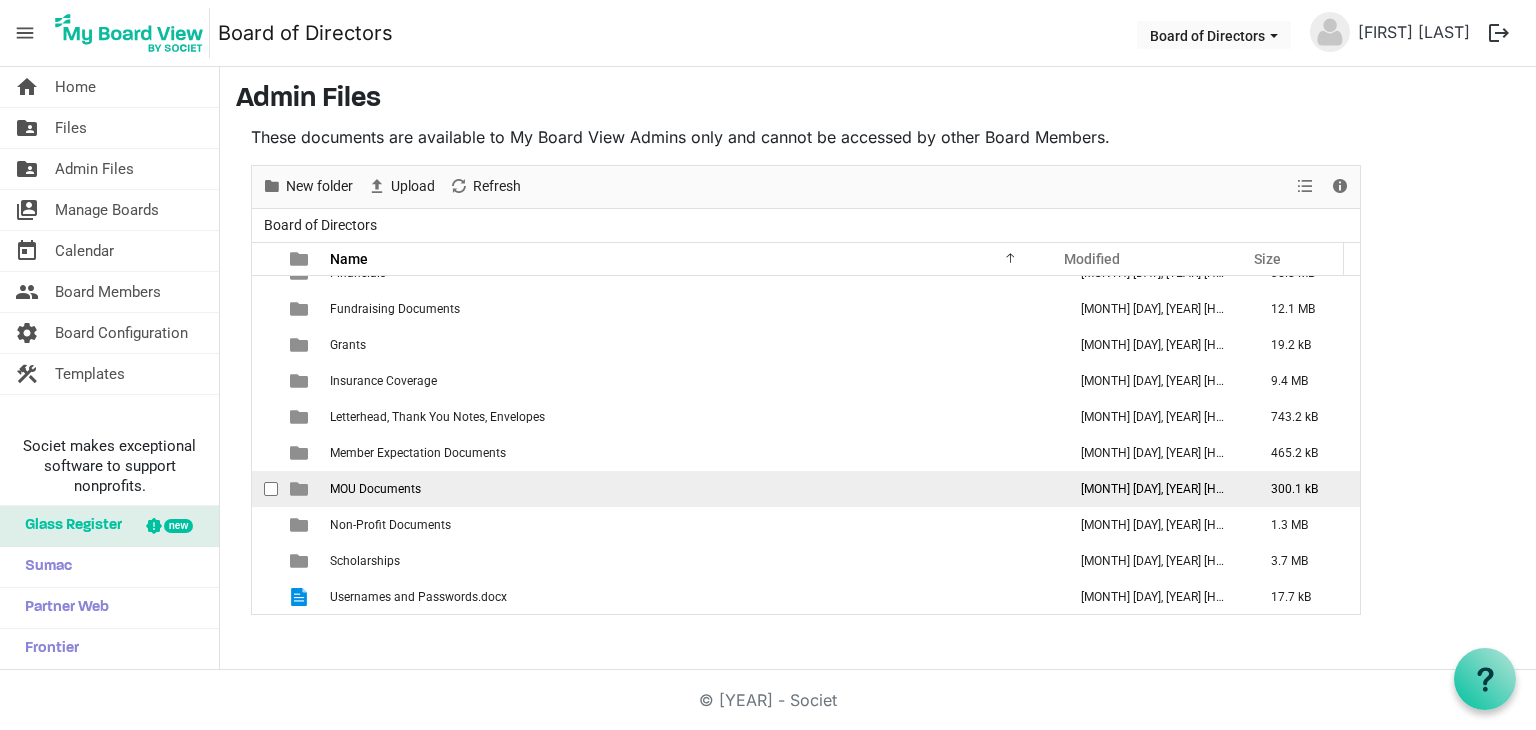 click on "[FILENAME]" at bounding box center [692, 489] 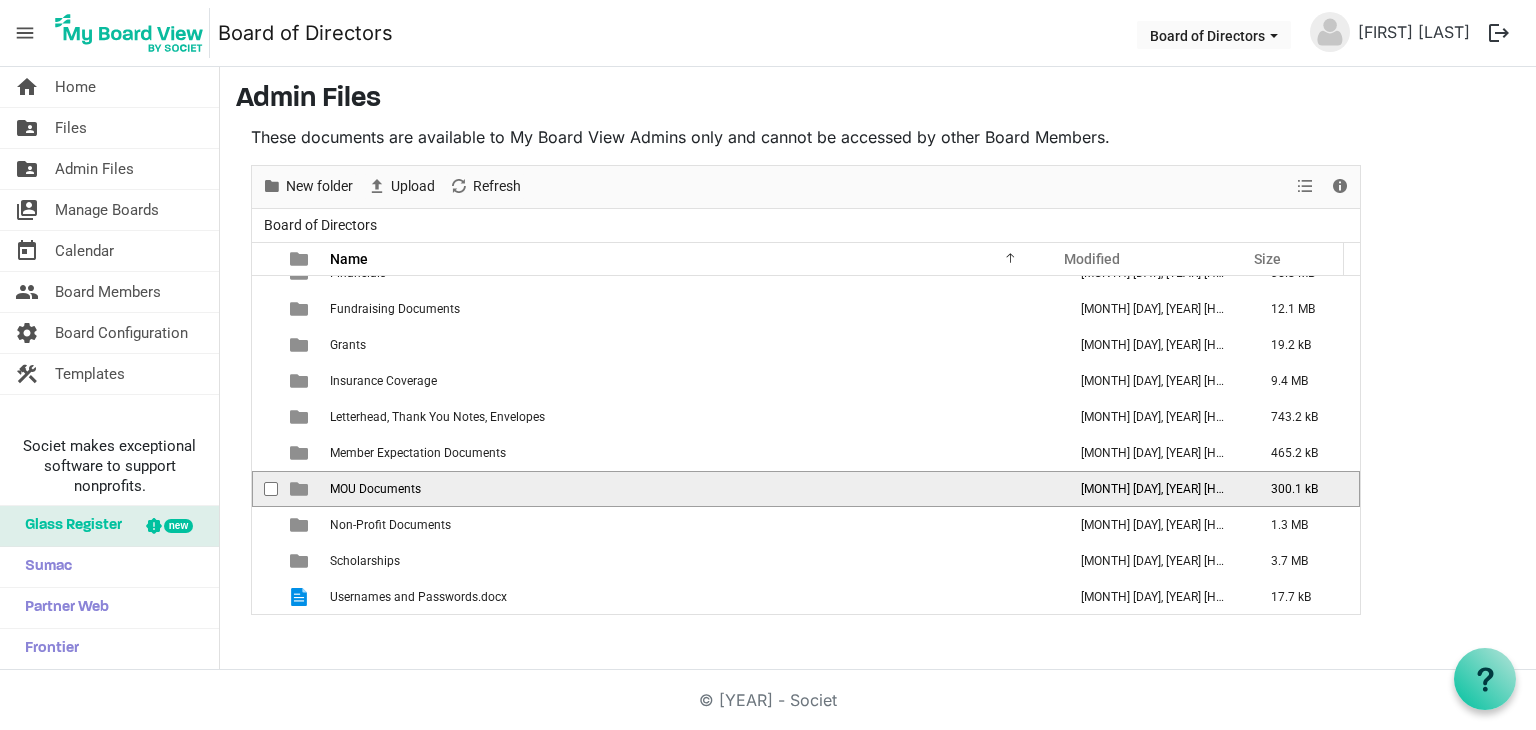 click on "[FILENAME]" at bounding box center (692, 489) 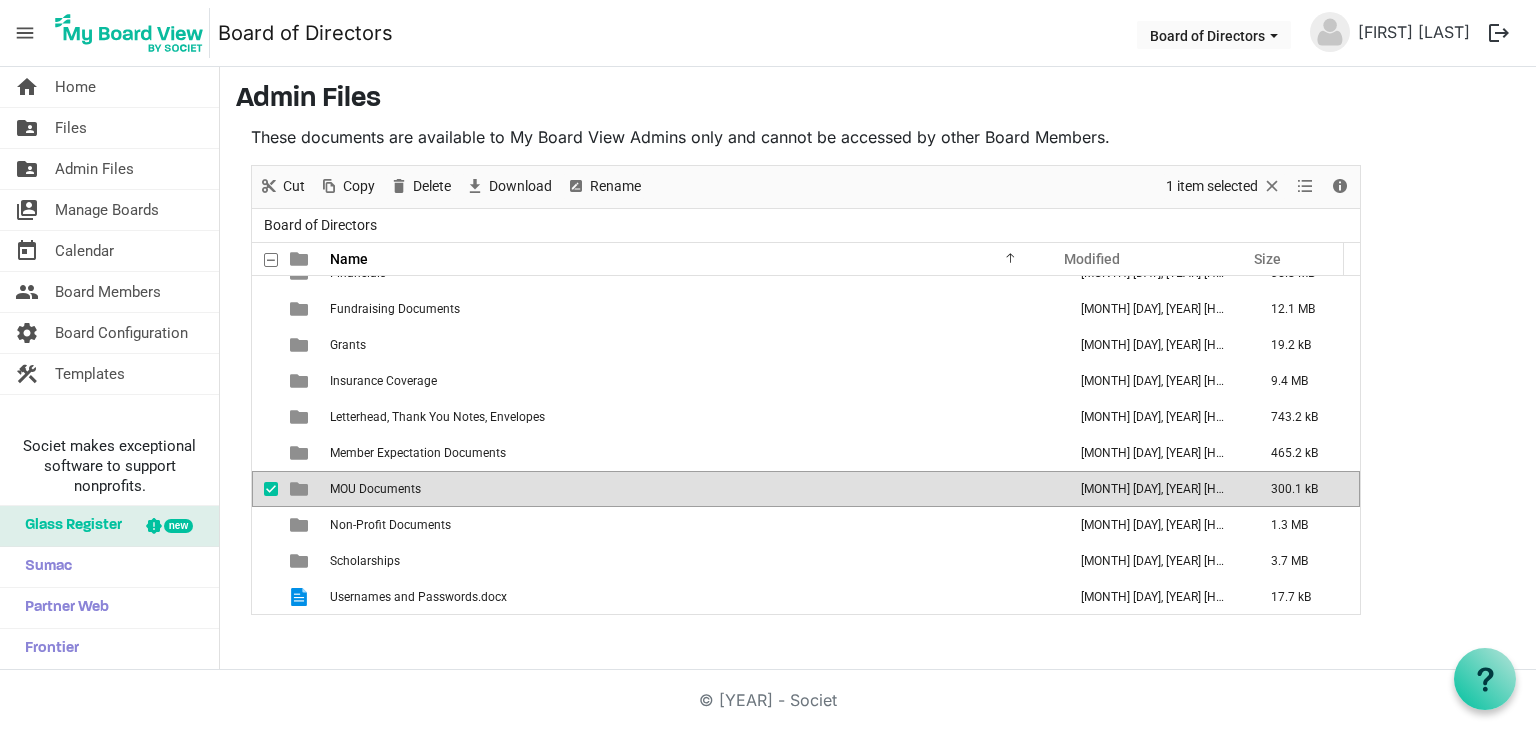 click on "[FILENAME]" at bounding box center [692, 489] 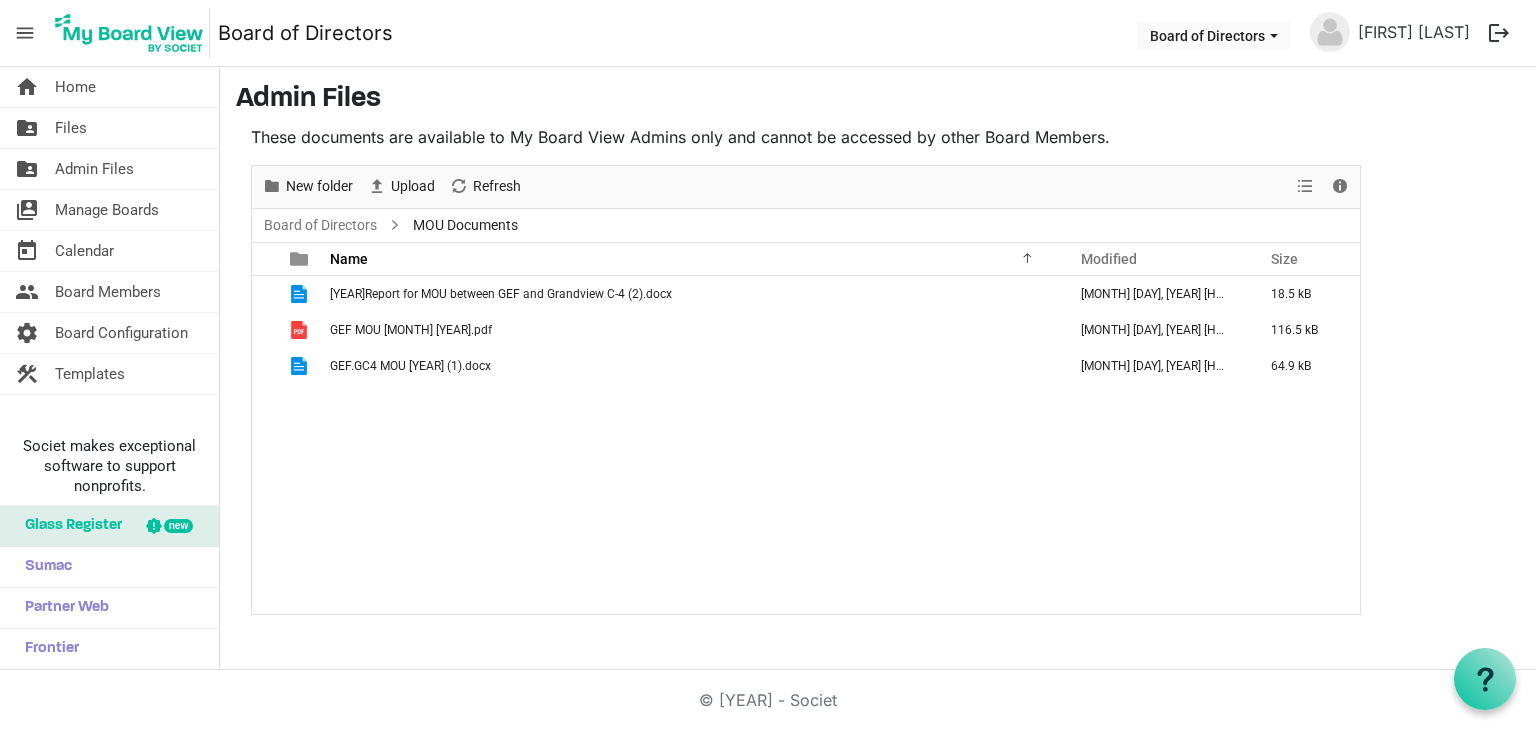 scroll, scrollTop: 0, scrollLeft: 0, axis: both 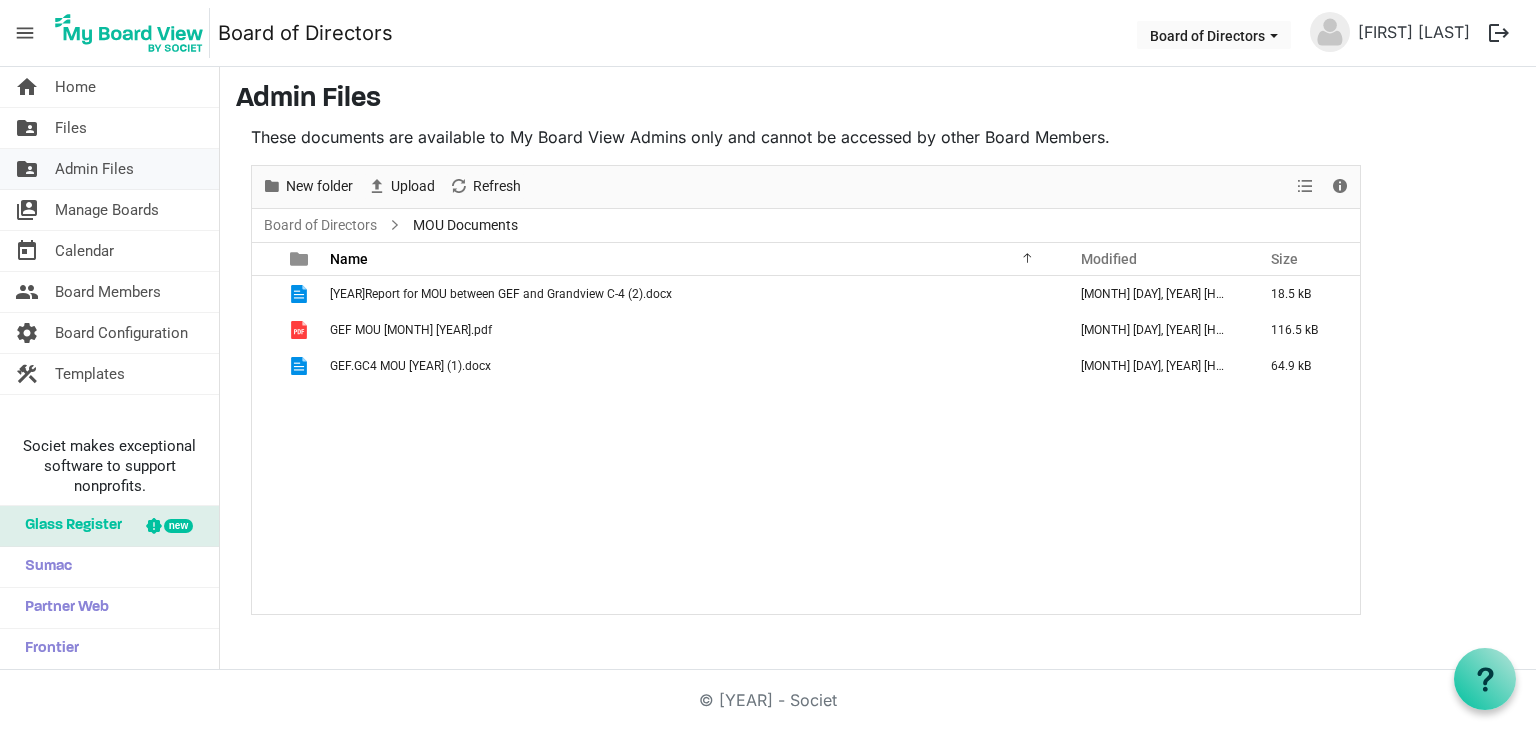 click on "Admin Files" at bounding box center (94, 169) 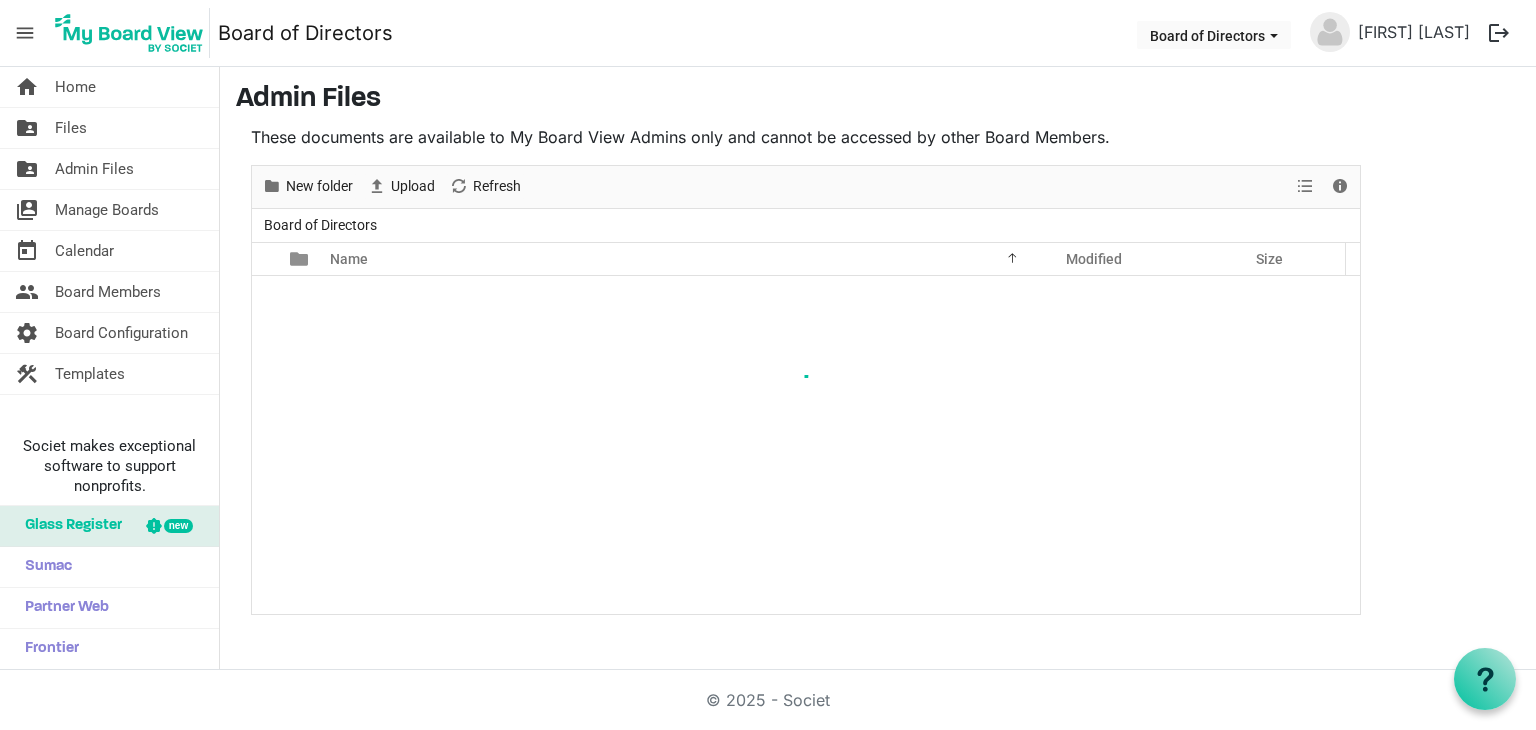 scroll, scrollTop: 0, scrollLeft: 0, axis: both 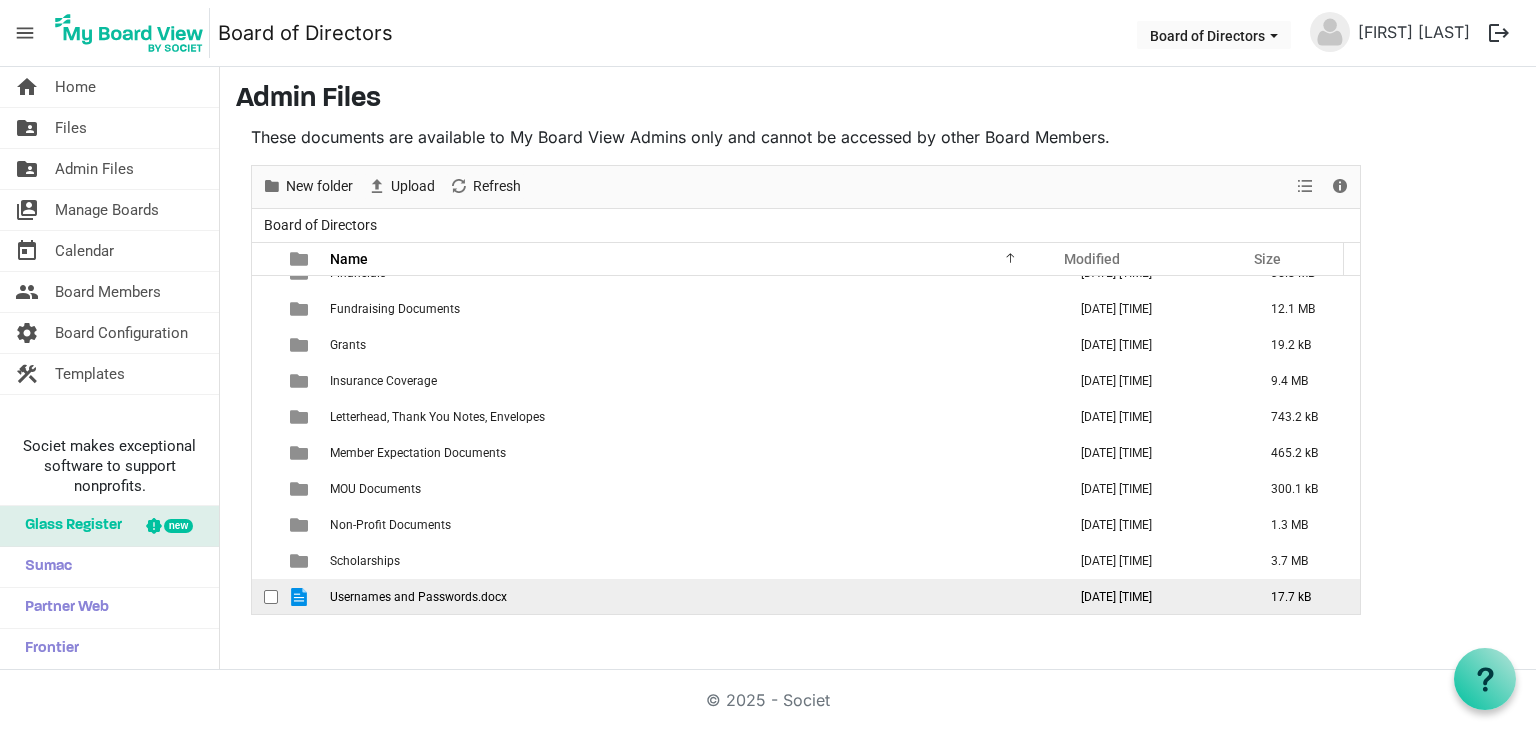 click on "[FILENAME]" at bounding box center [692, 597] 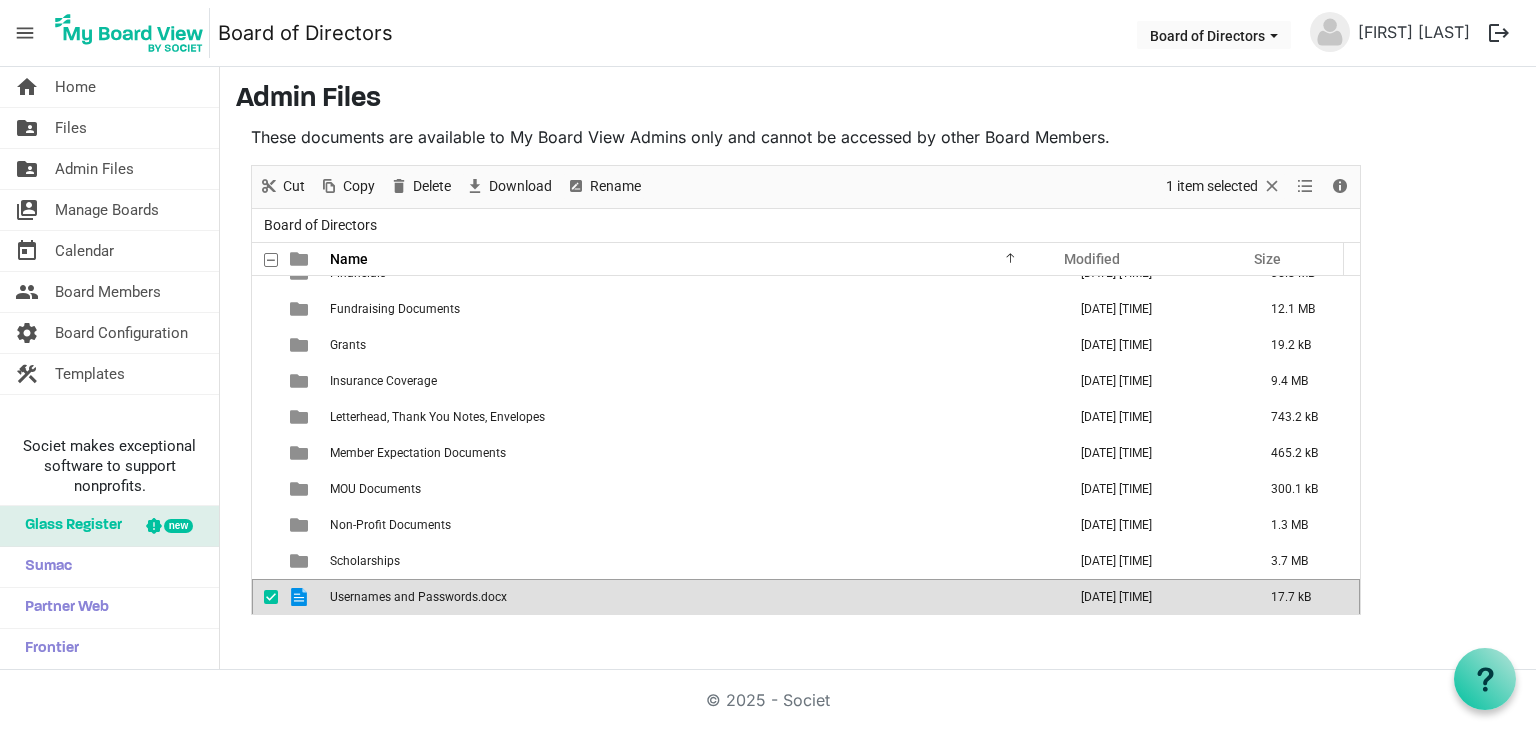 click on "[FILENAME]" at bounding box center (692, 597) 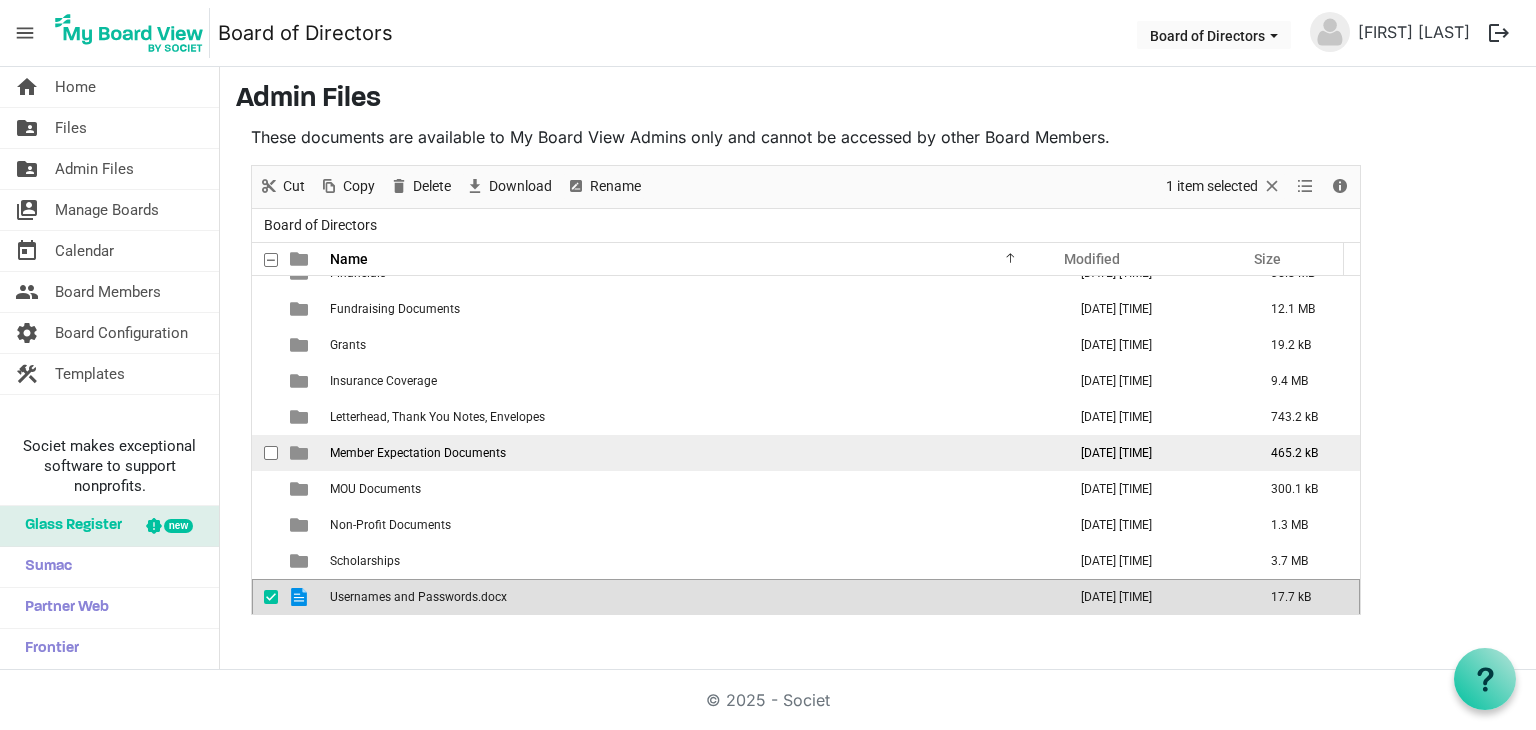 click on "[FILENAME]" at bounding box center (692, 453) 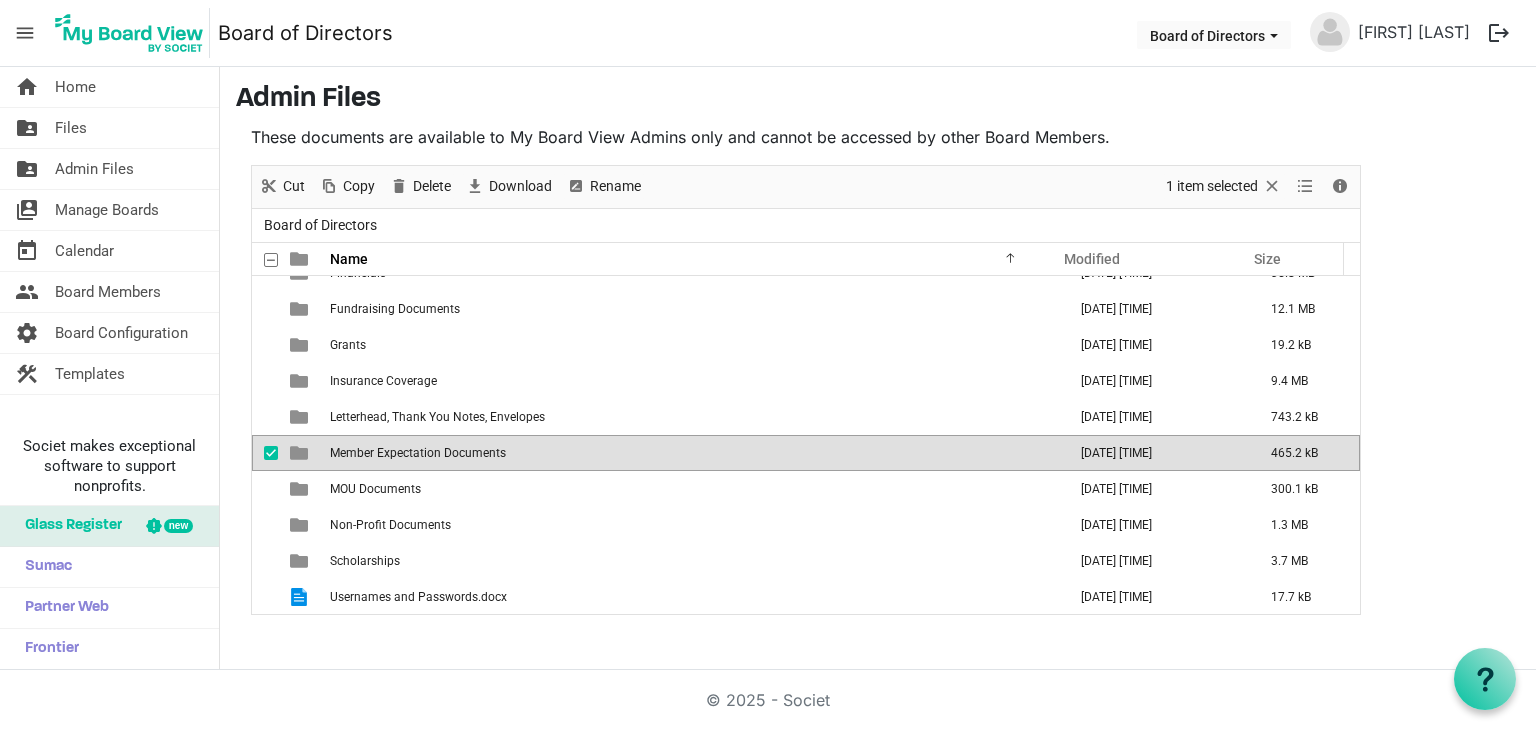 click on "[FILENAME]" at bounding box center (692, 453) 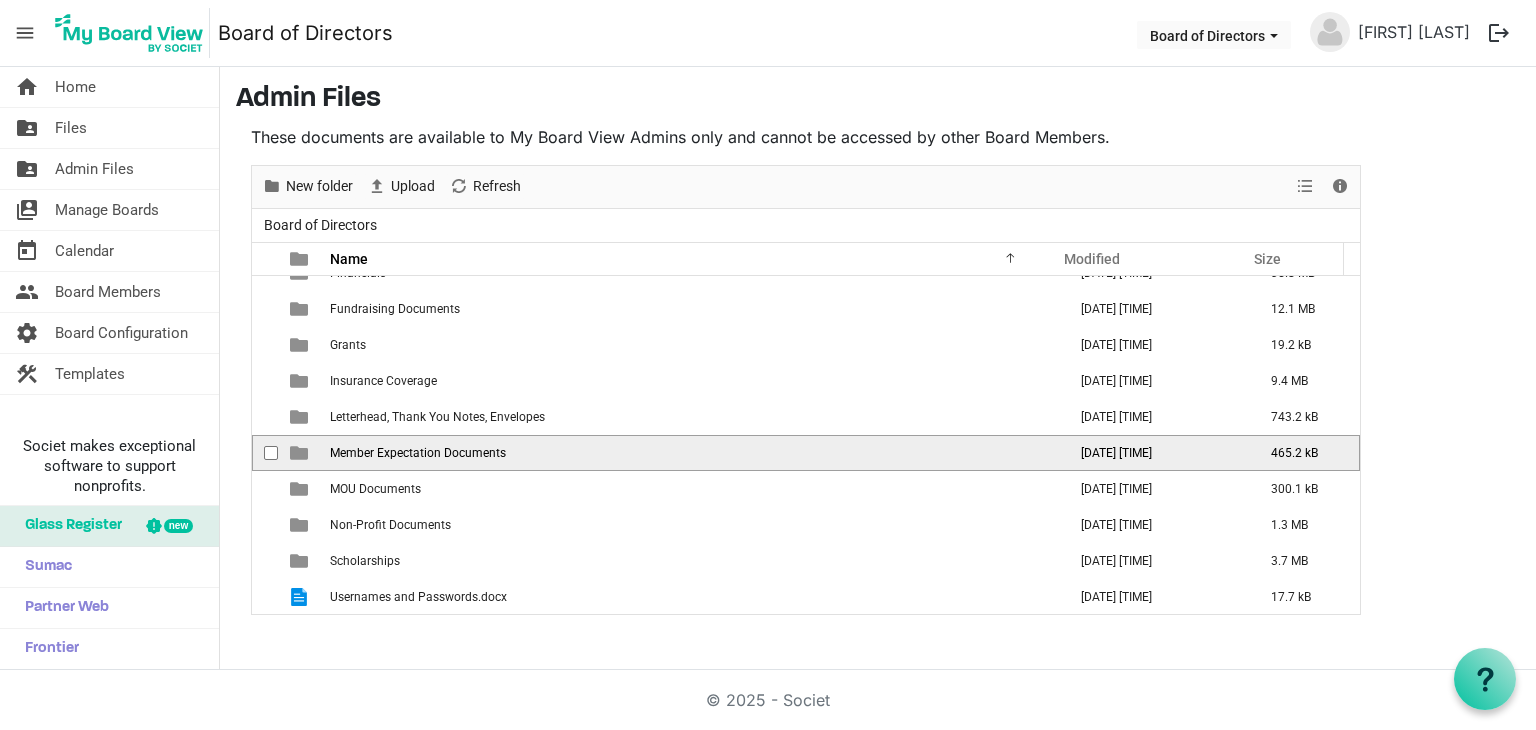 click on "[FILENAME]" at bounding box center (692, 453) 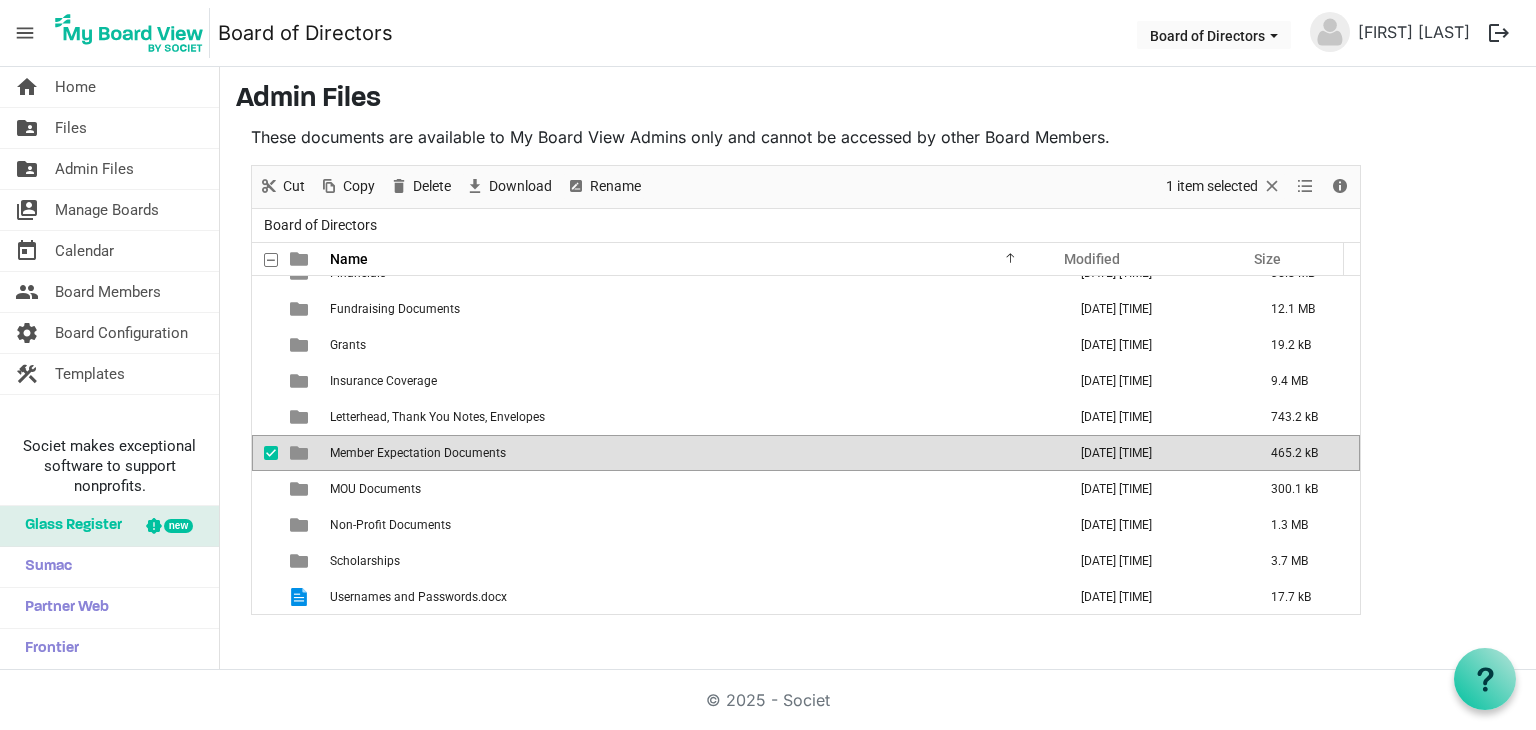 click on "[FILENAME]" at bounding box center [692, 453] 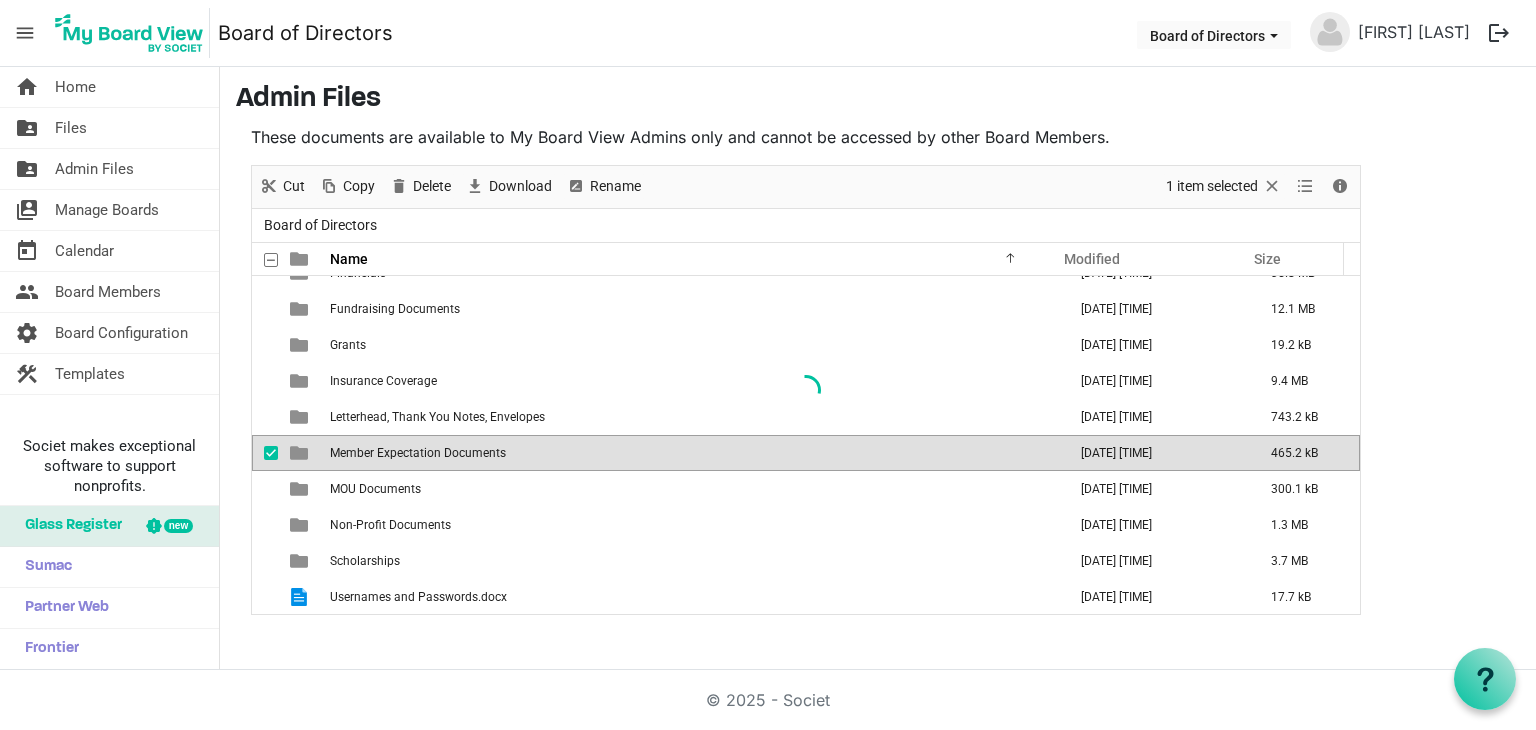 scroll, scrollTop: 0, scrollLeft: 0, axis: both 